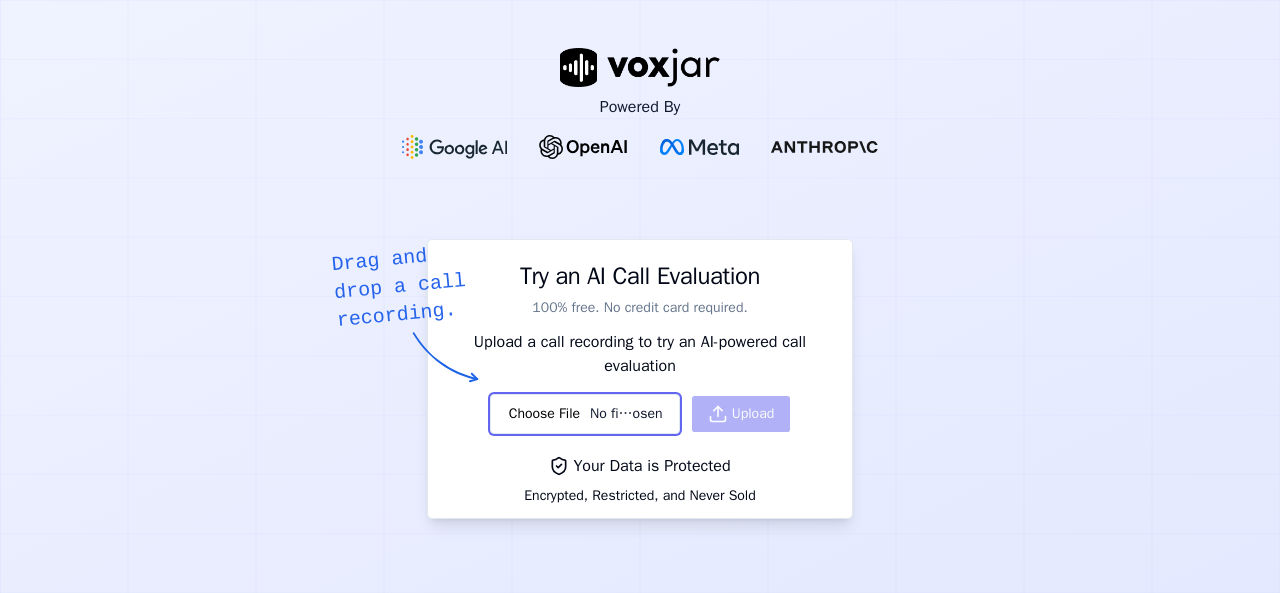 scroll, scrollTop: 0, scrollLeft: 0, axis: both 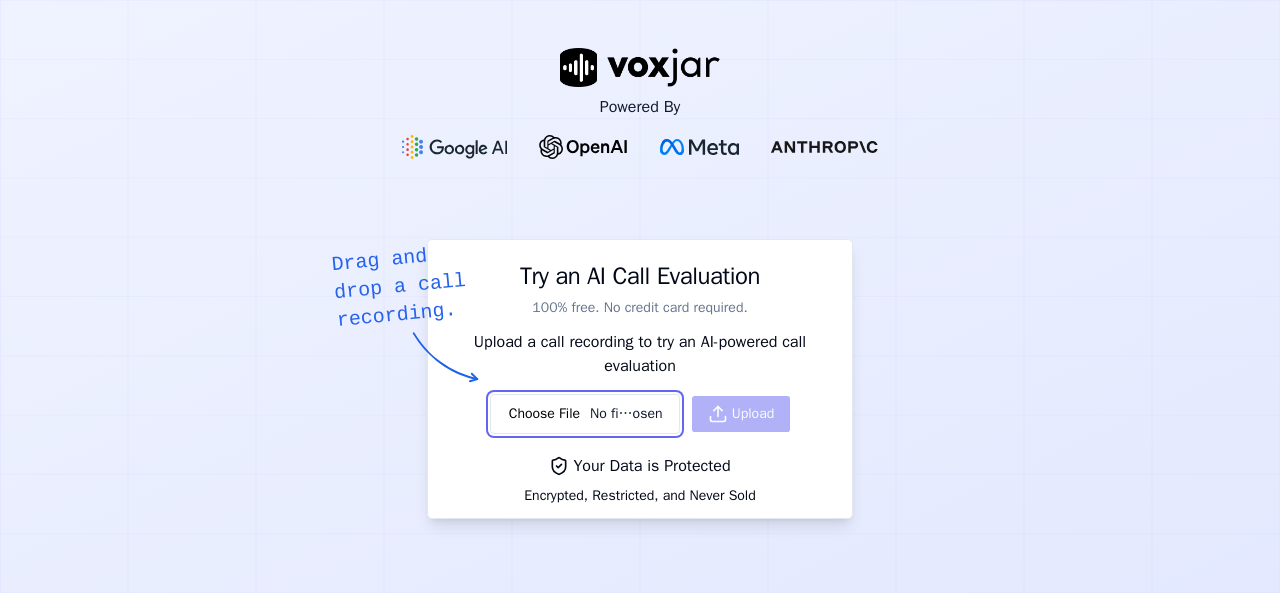 click at bounding box center (585, 414) 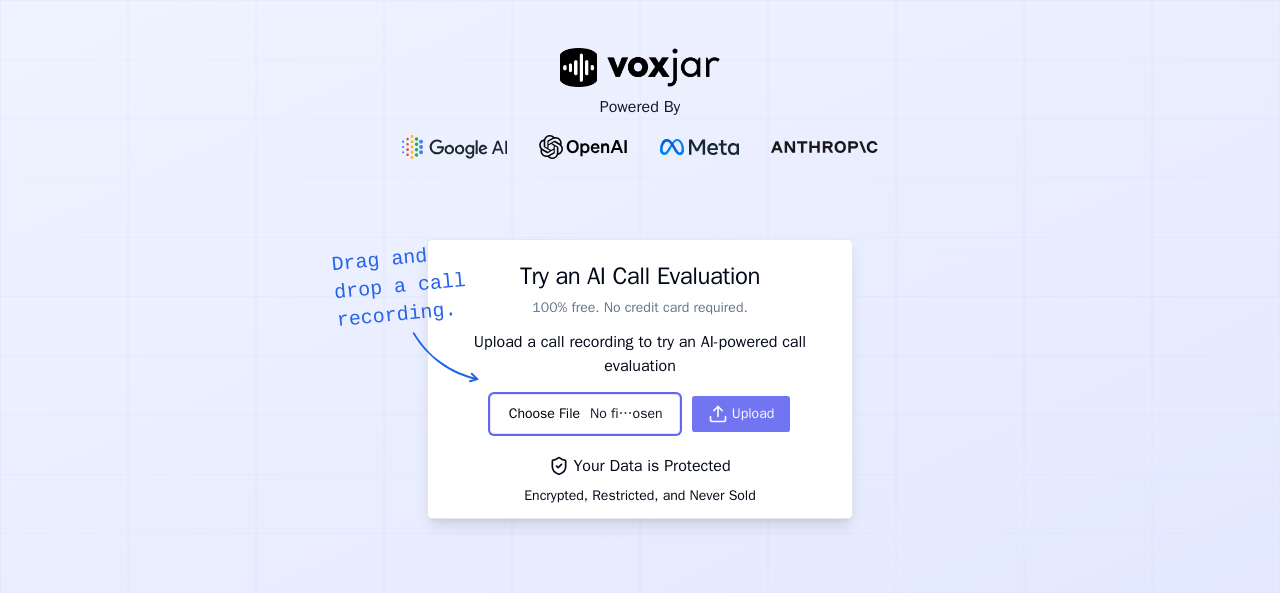 click on "Upload" at bounding box center (741, 414) 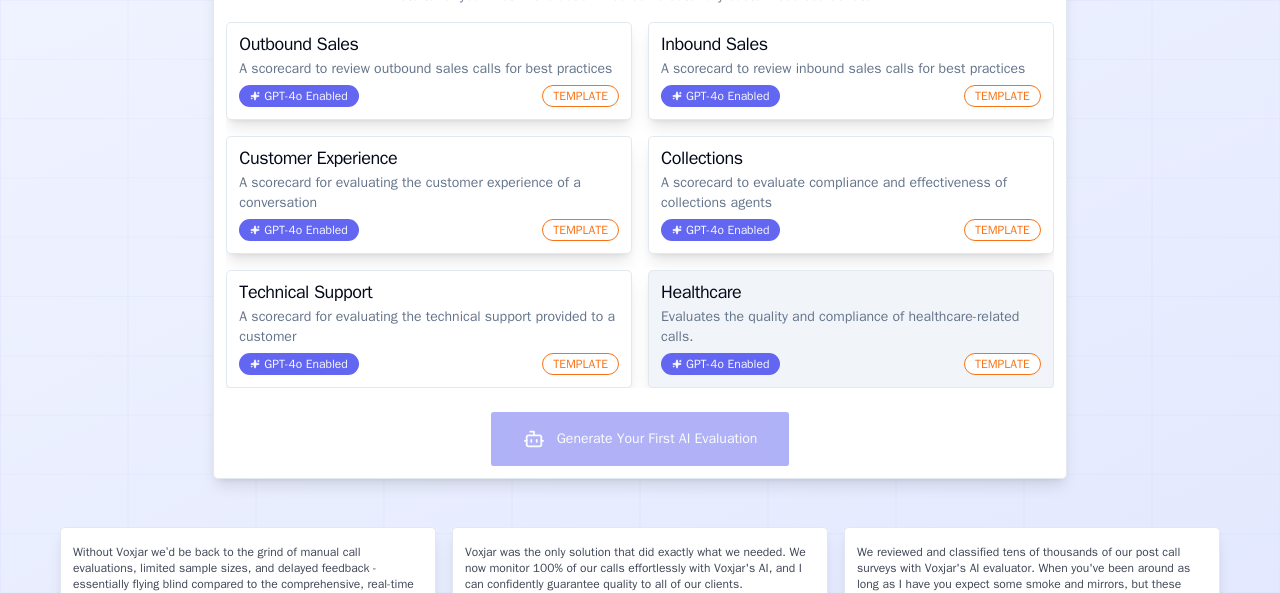 scroll, scrollTop: 200, scrollLeft: 0, axis: vertical 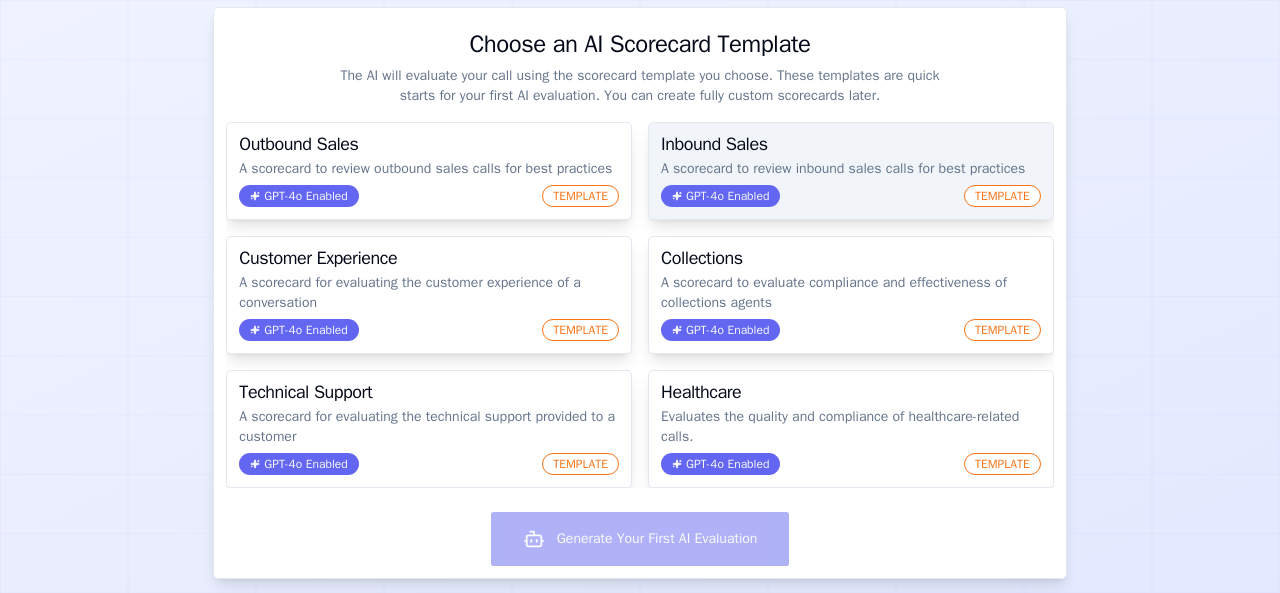 click on "GPT-4o Enabled" at bounding box center [720, 196] 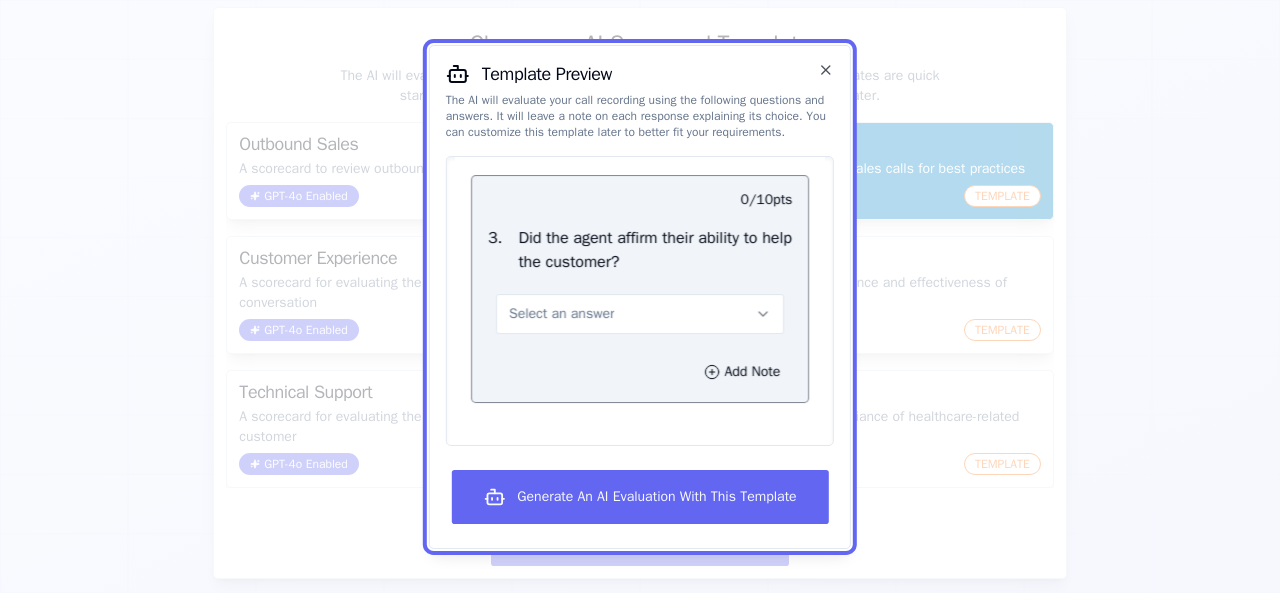 scroll, scrollTop: 940, scrollLeft: 0, axis: vertical 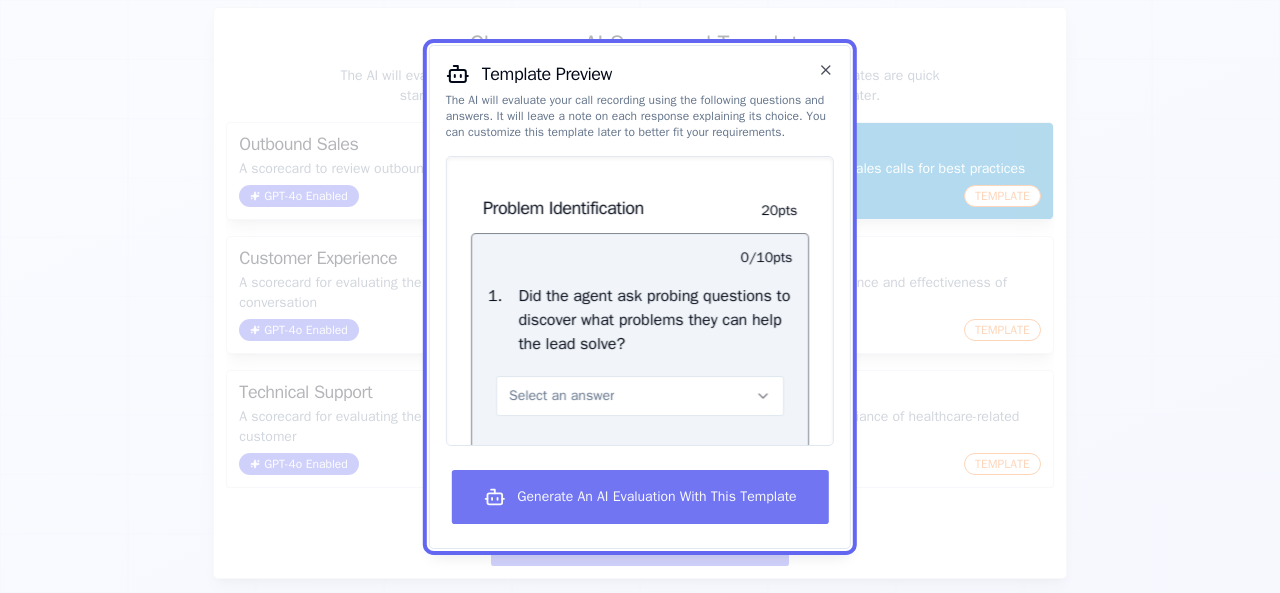 click on "Generate An AI Evaluation With This Template" at bounding box center [639, 497] 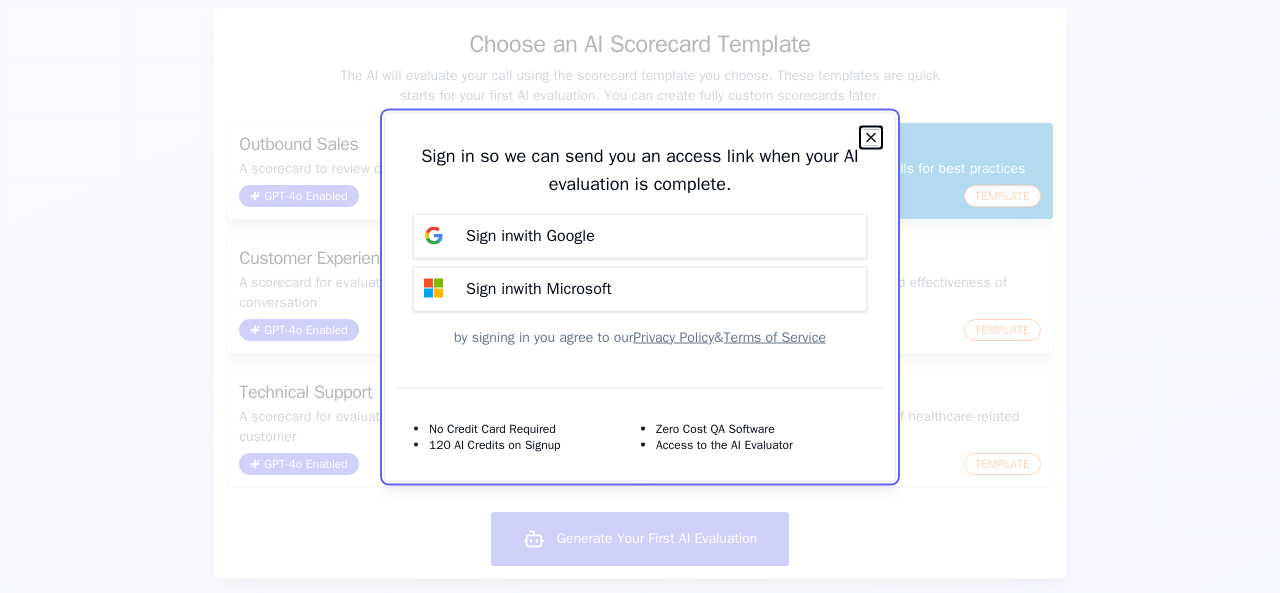 click 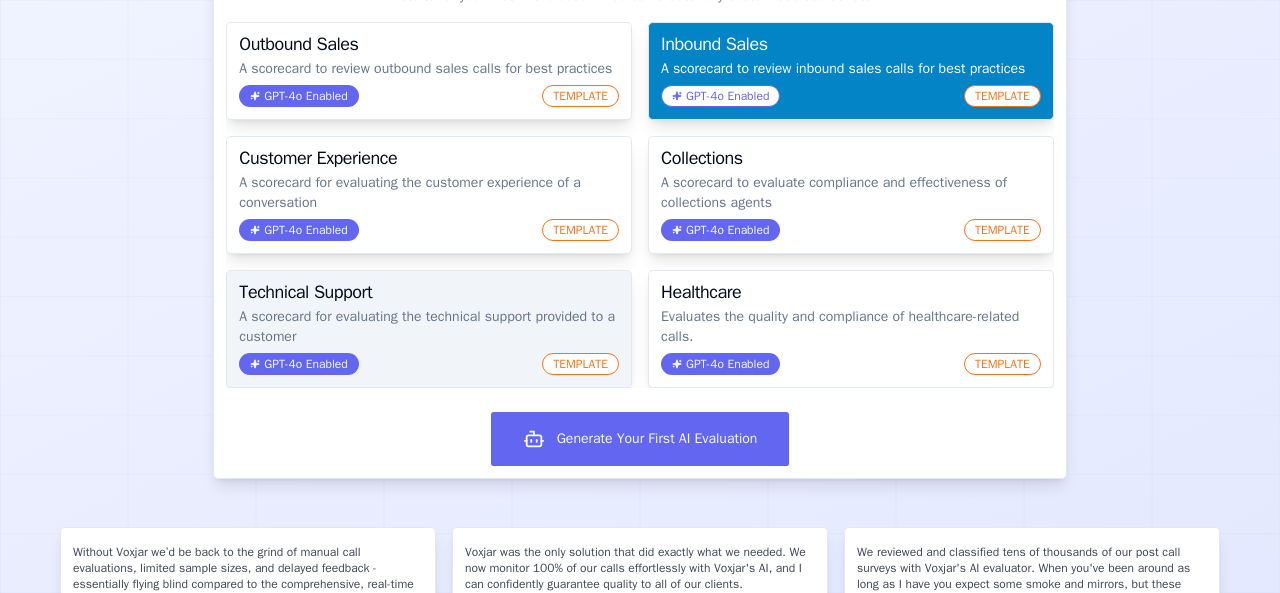 scroll, scrollTop: 400, scrollLeft: 0, axis: vertical 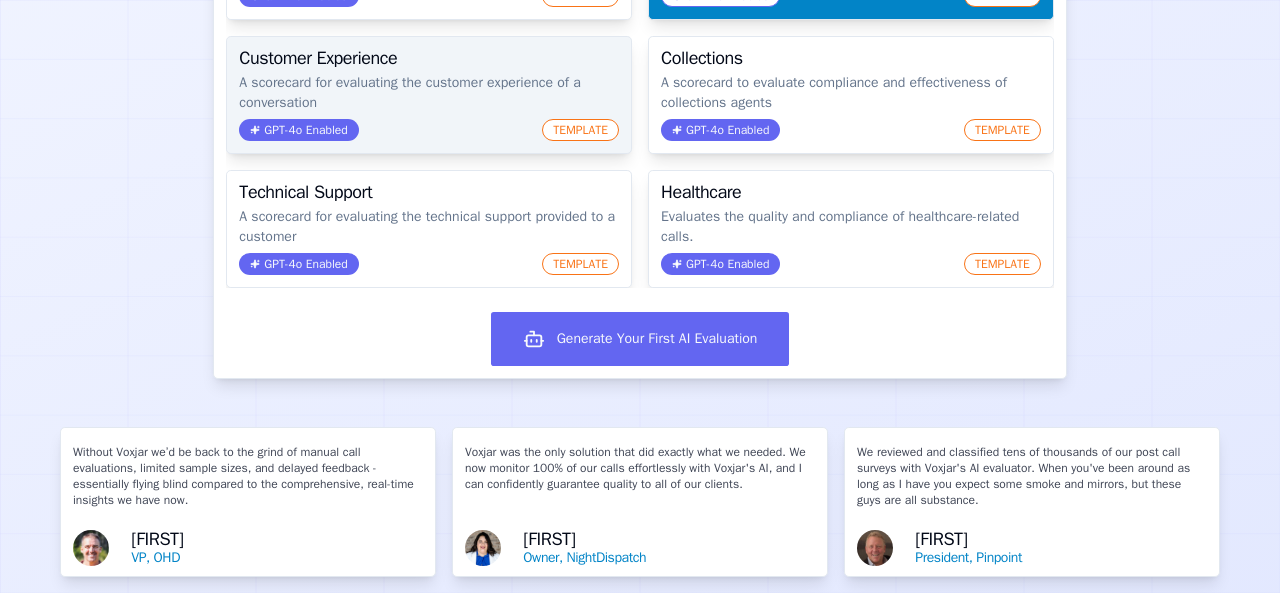 click on "TEMPLATE" 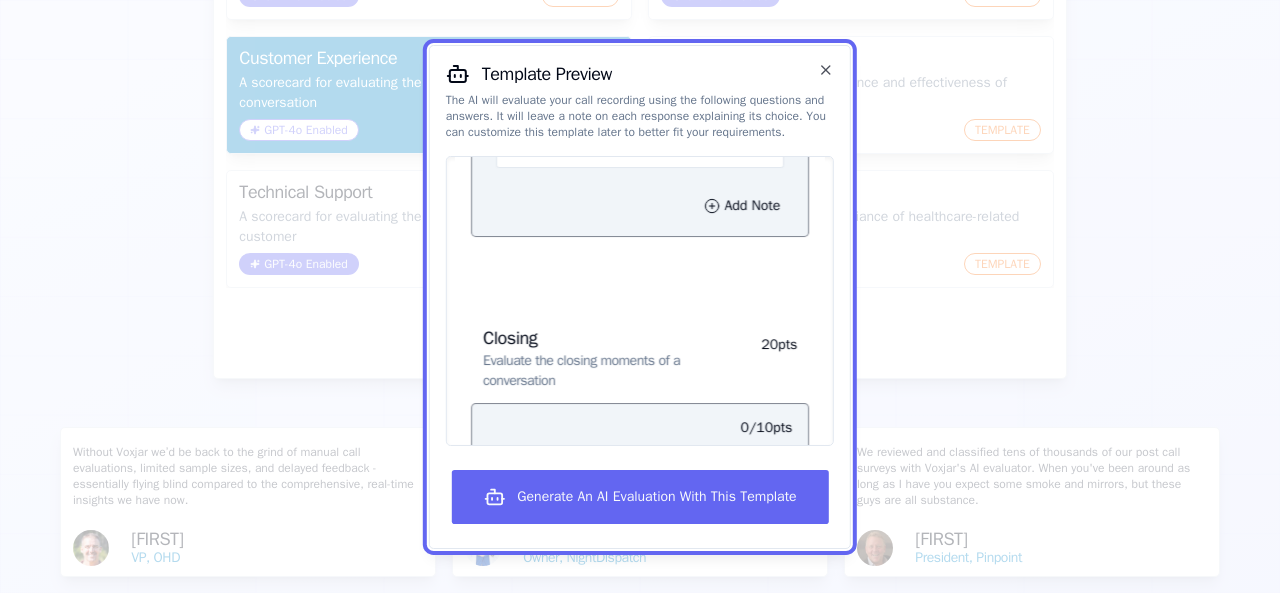 scroll, scrollTop: 2416, scrollLeft: 0, axis: vertical 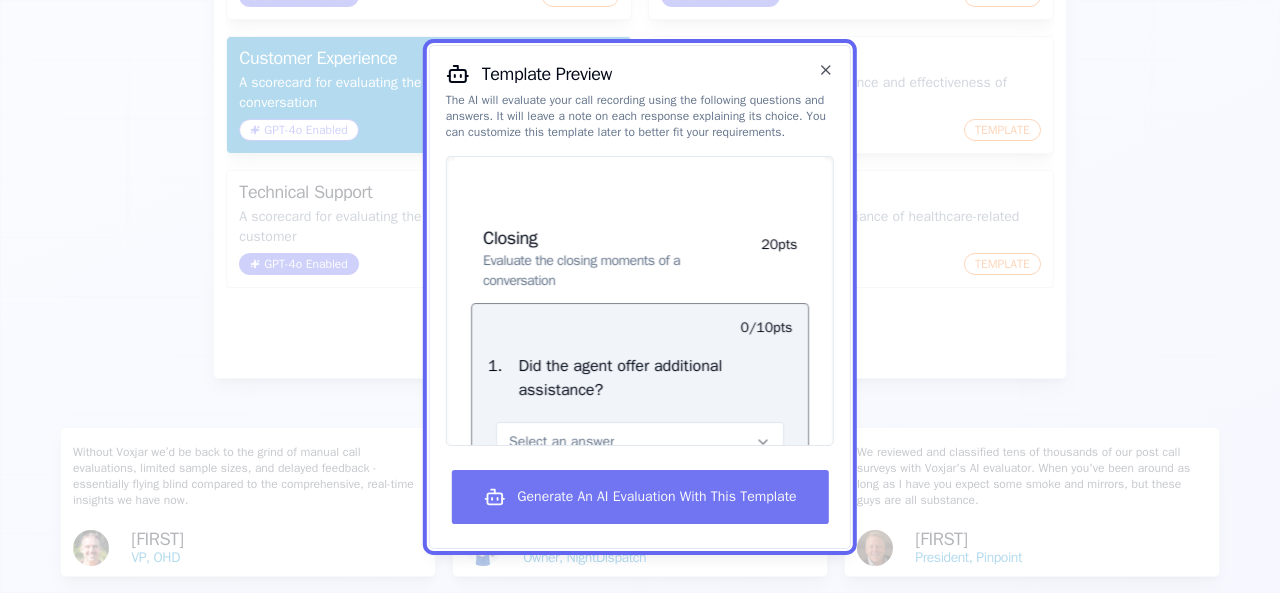 click on "Generate An AI Evaluation With This Template" at bounding box center (639, 497) 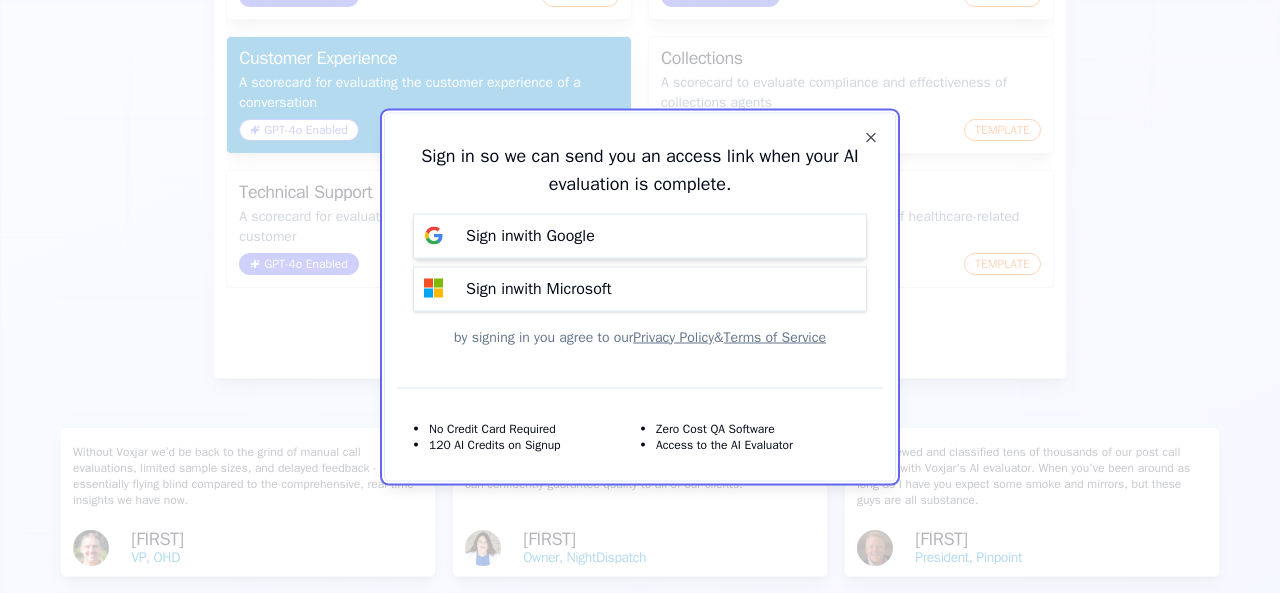click on "Sign in  with Google" at bounding box center [530, 236] 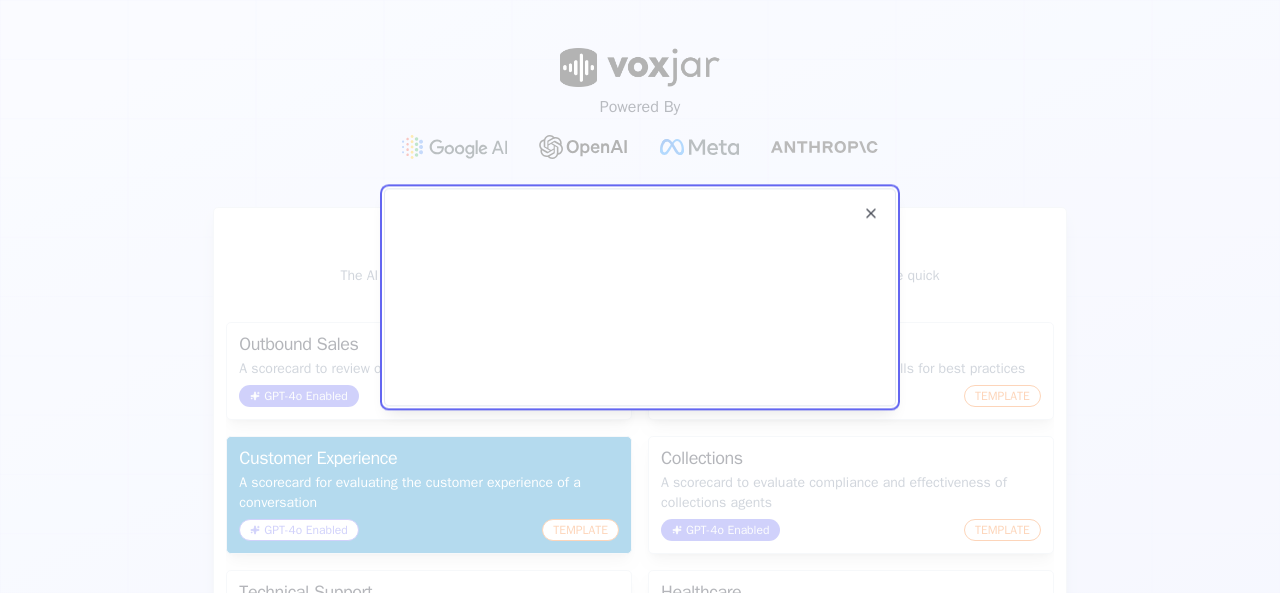 scroll, scrollTop: 0, scrollLeft: 0, axis: both 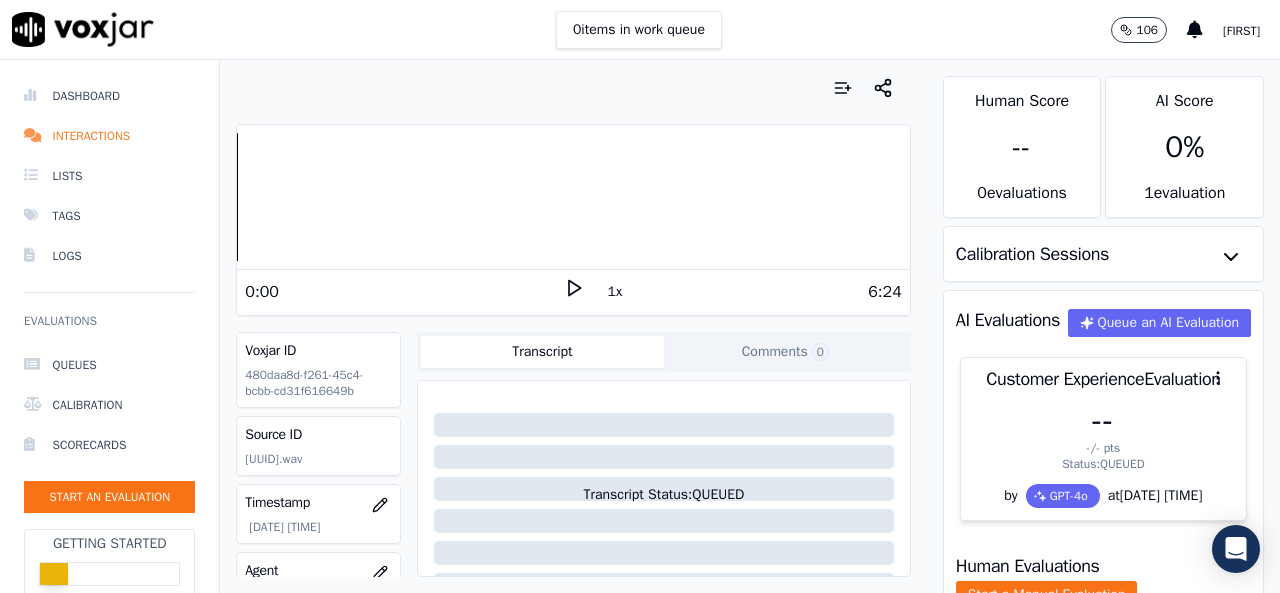 click on "Transcript" at bounding box center [542, 352] 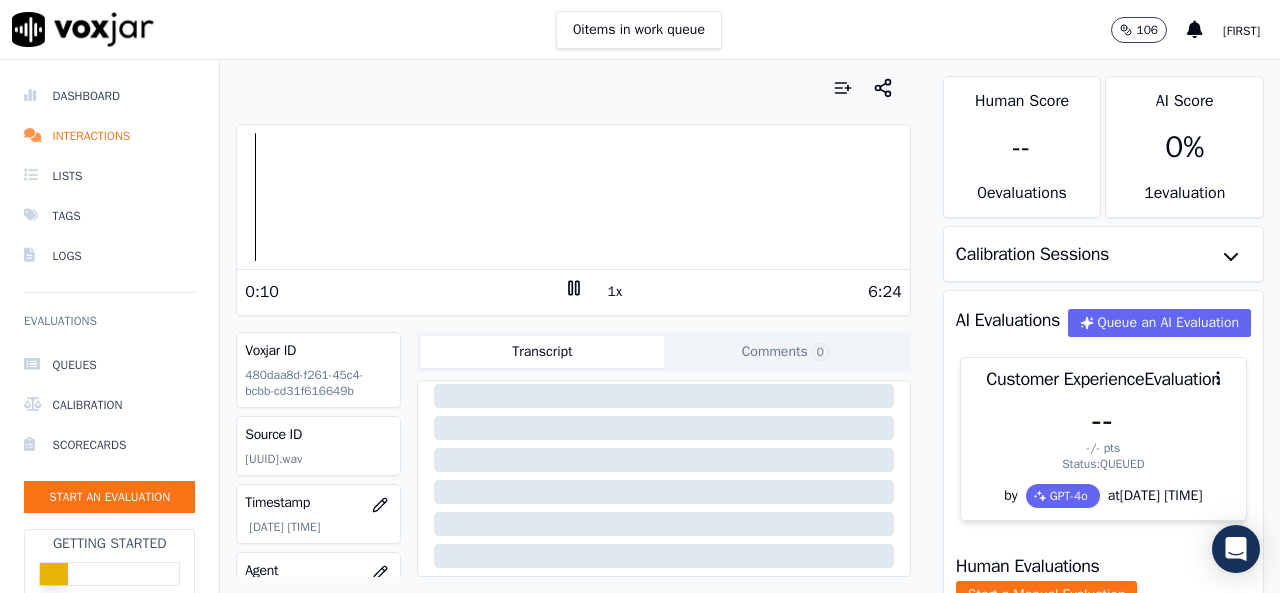 scroll, scrollTop: 0, scrollLeft: 0, axis: both 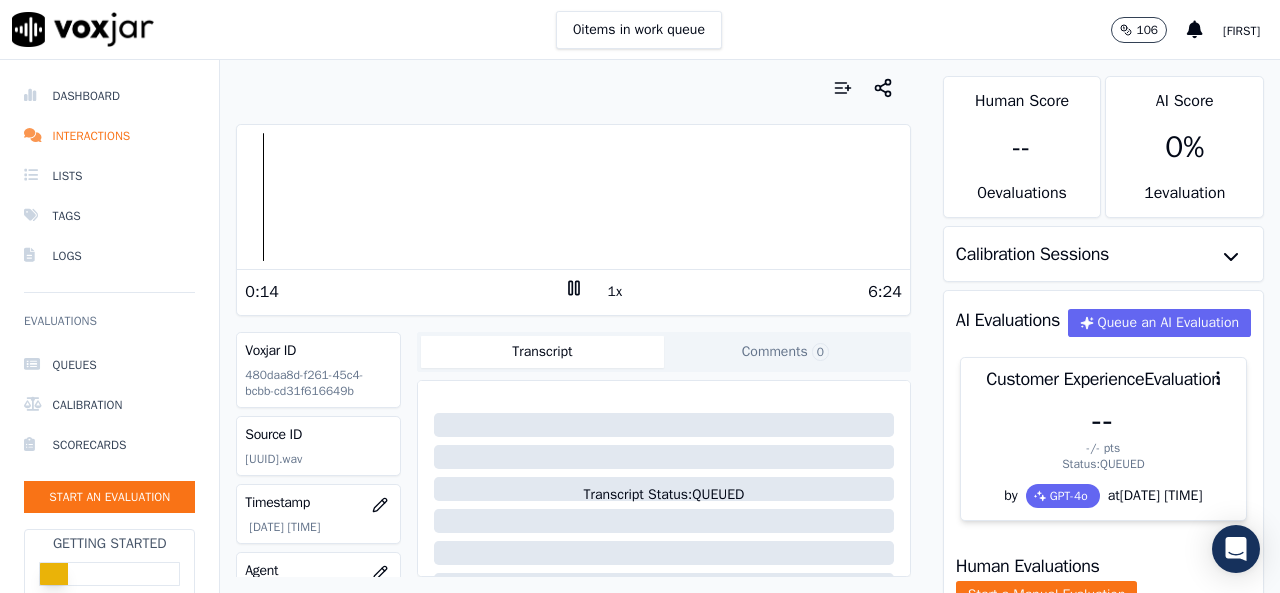 click on "Comments  0" 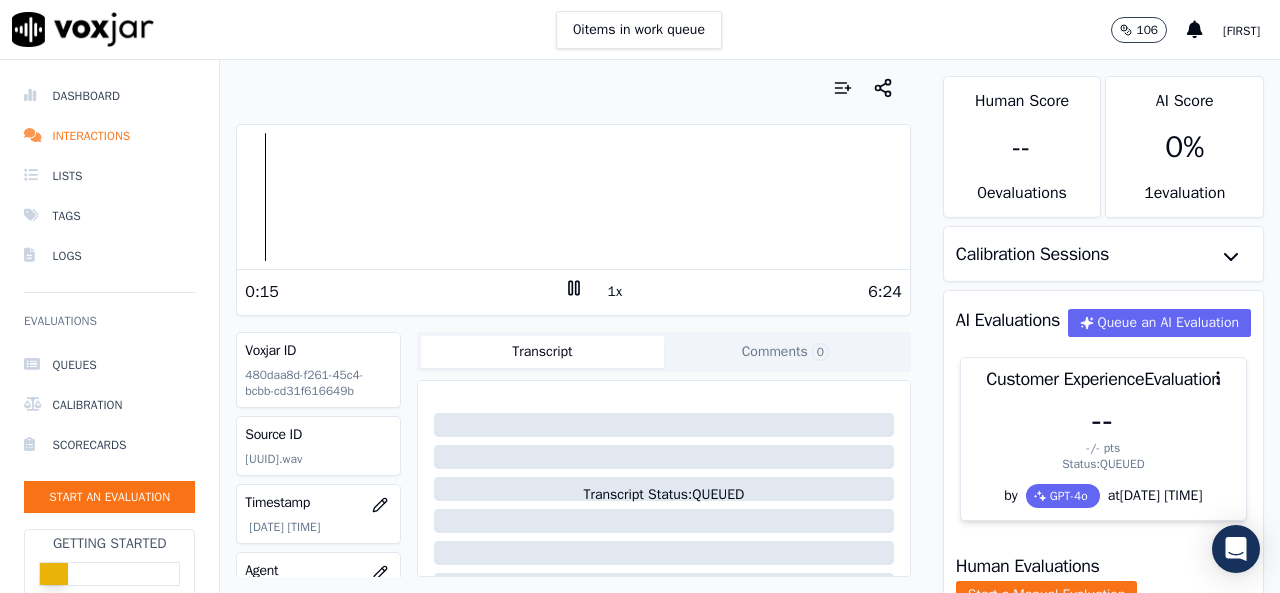 click on "Transcript" at bounding box center (542, 352) 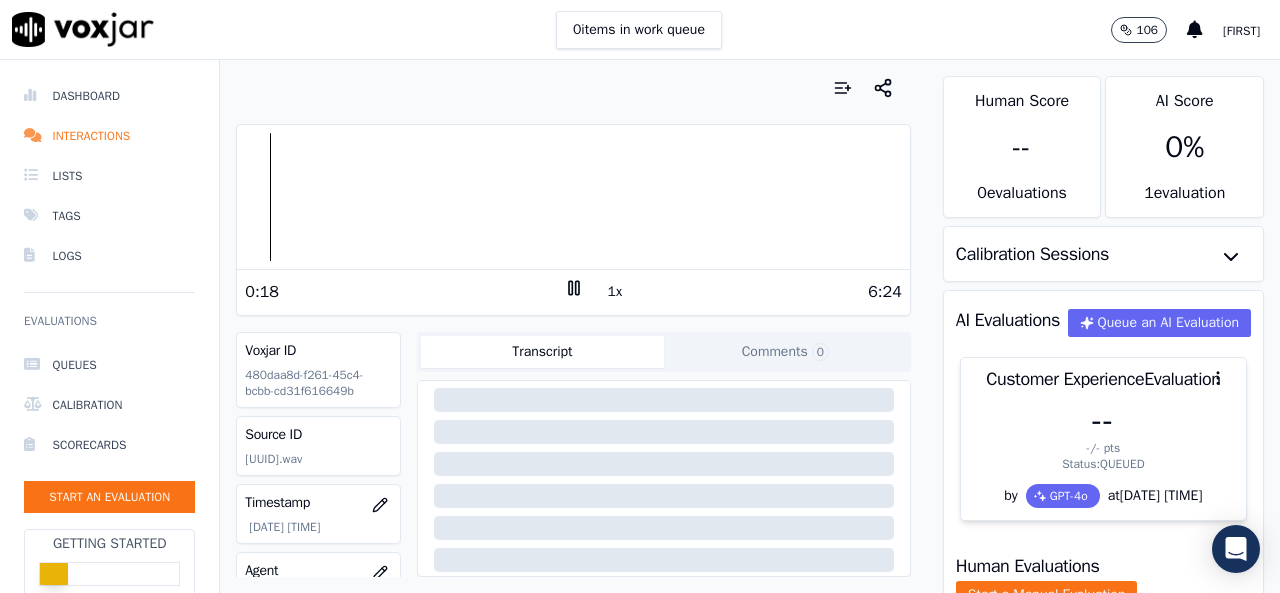 scroll, scrollTop: 0, scrollLeft: 0, axis: both 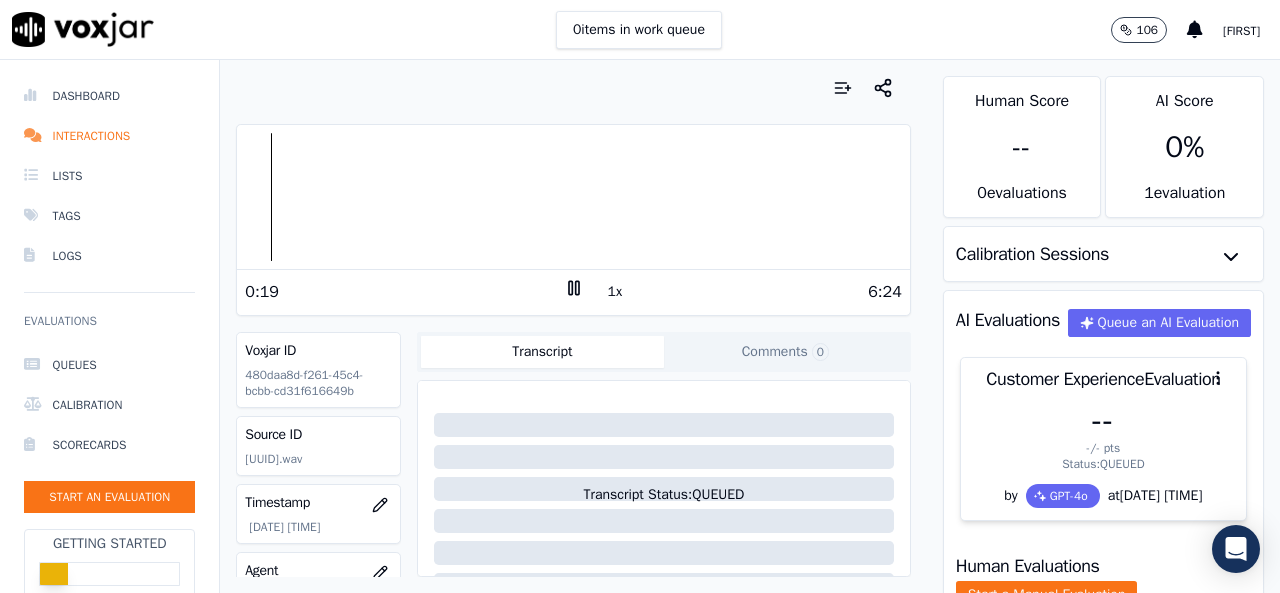 click on "Transcript Status:  QUEUED" at bounding box center [664, 447] 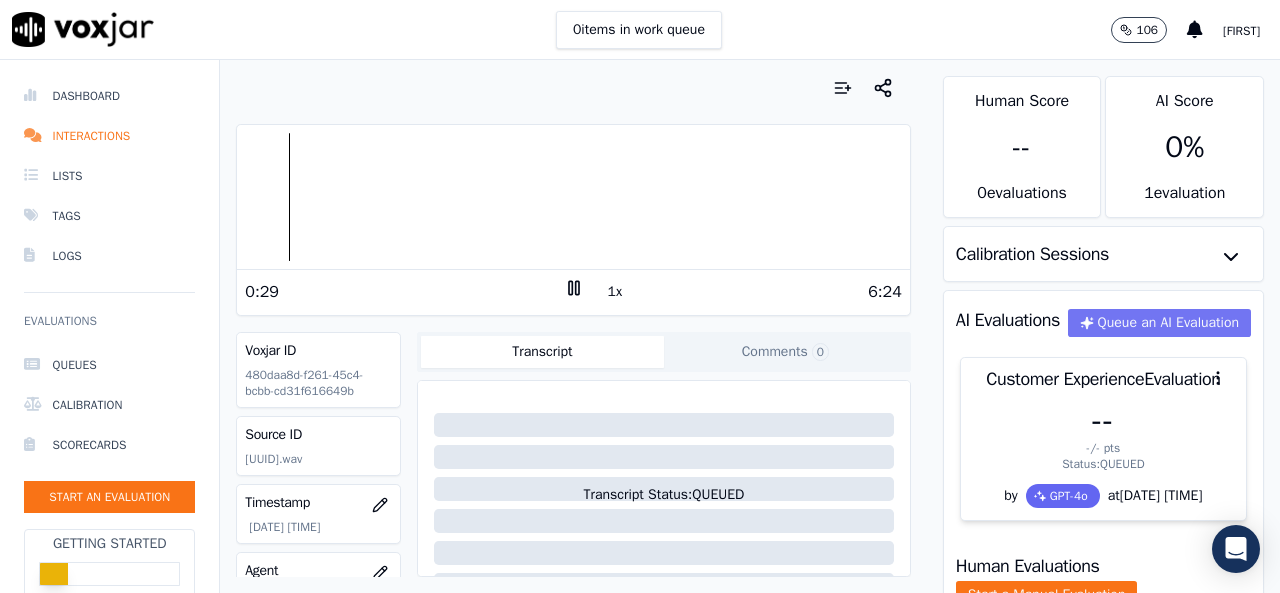 click on "Queue an AI Evaluation" 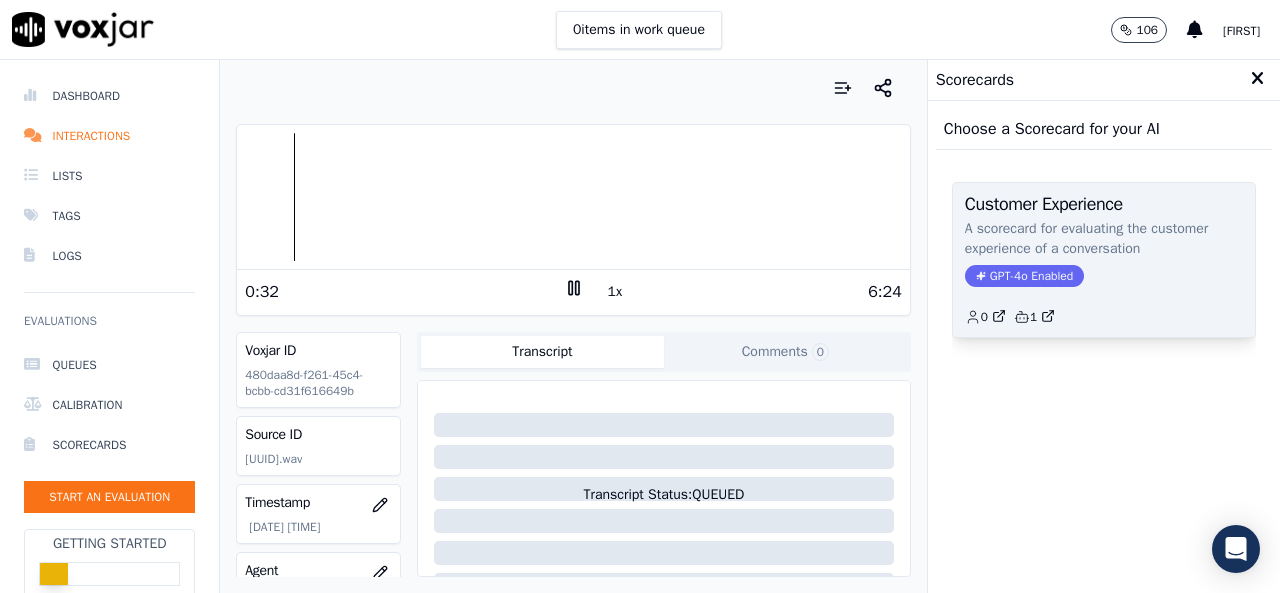 click on "GPT-4o Enabled" at bounding box center (1024, 276) 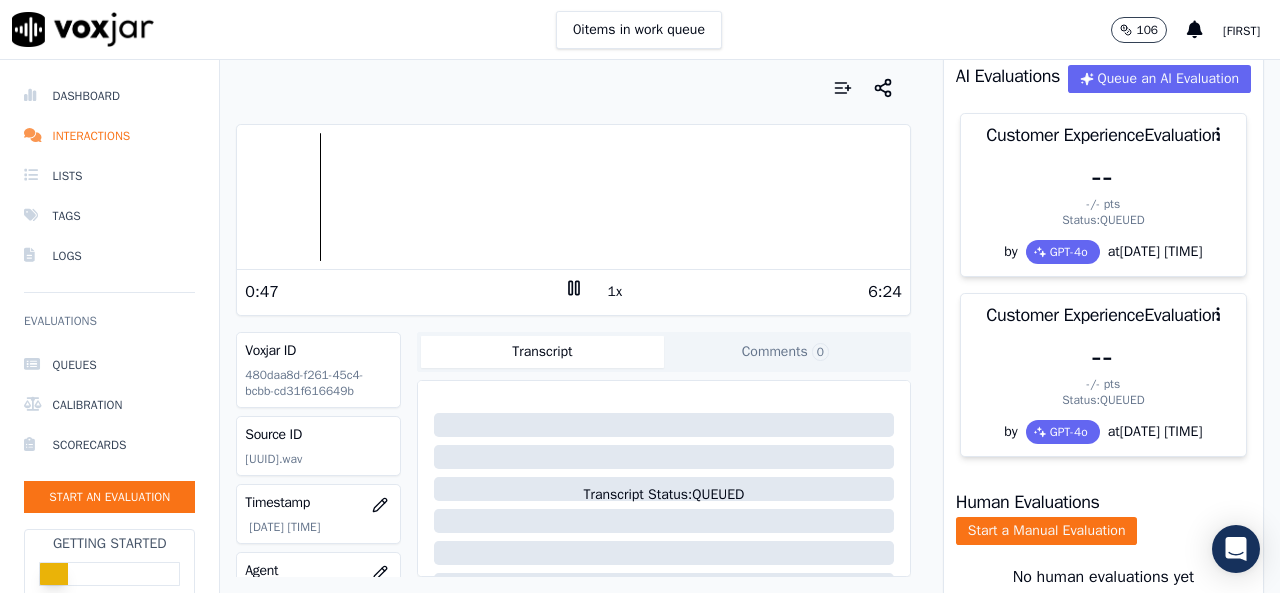 scroll, scrollTop: 144, scrollLeft: 0, axis: vertical 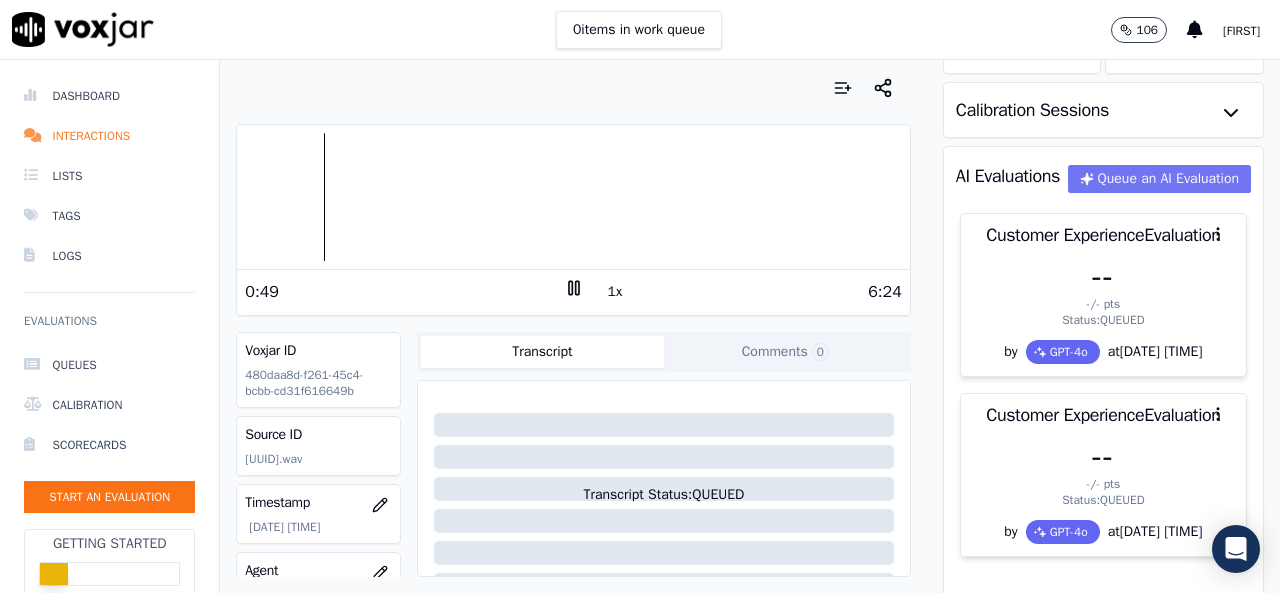 click on "Queue an AI Evaluation" 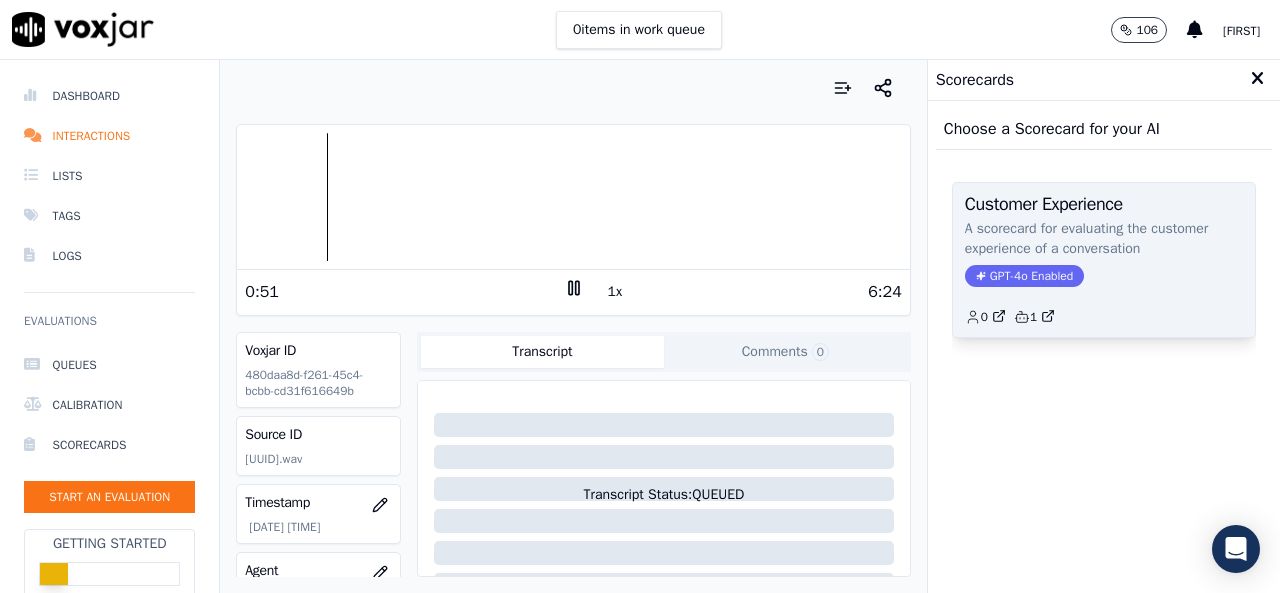 click on "GPT-4o Enabled" at bounding box center [1024, 276] 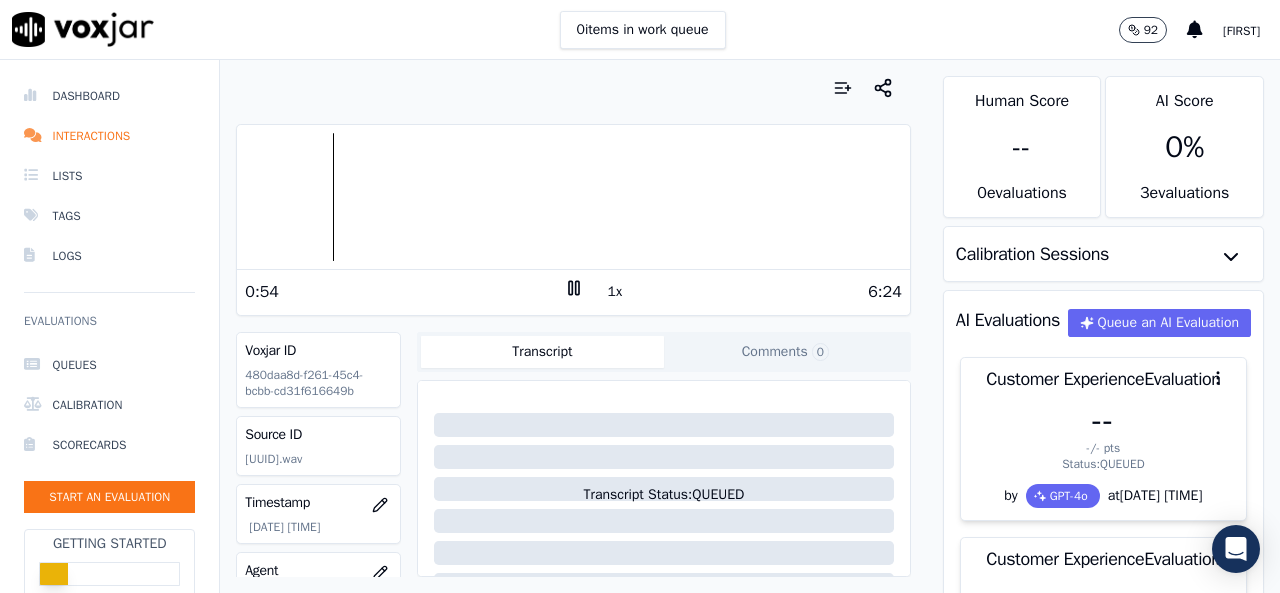 scroll, scrollTop: 200, scrollLeft: 0, axis: vertical 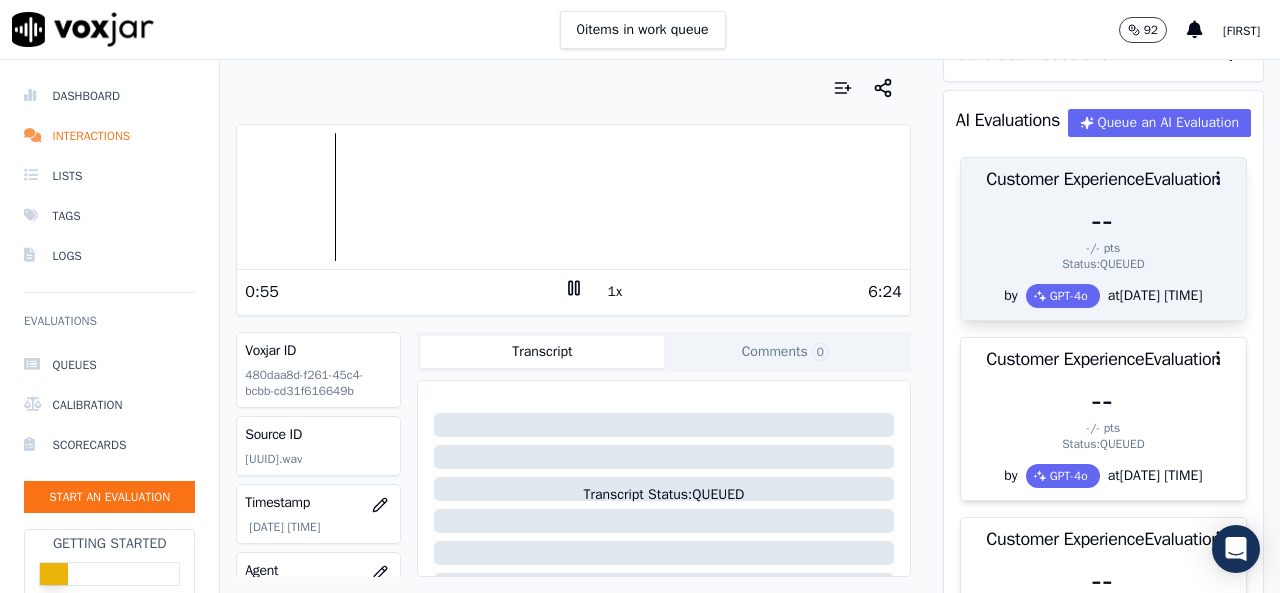 click on "GPT-4o" at bounding box center (1063, 296) 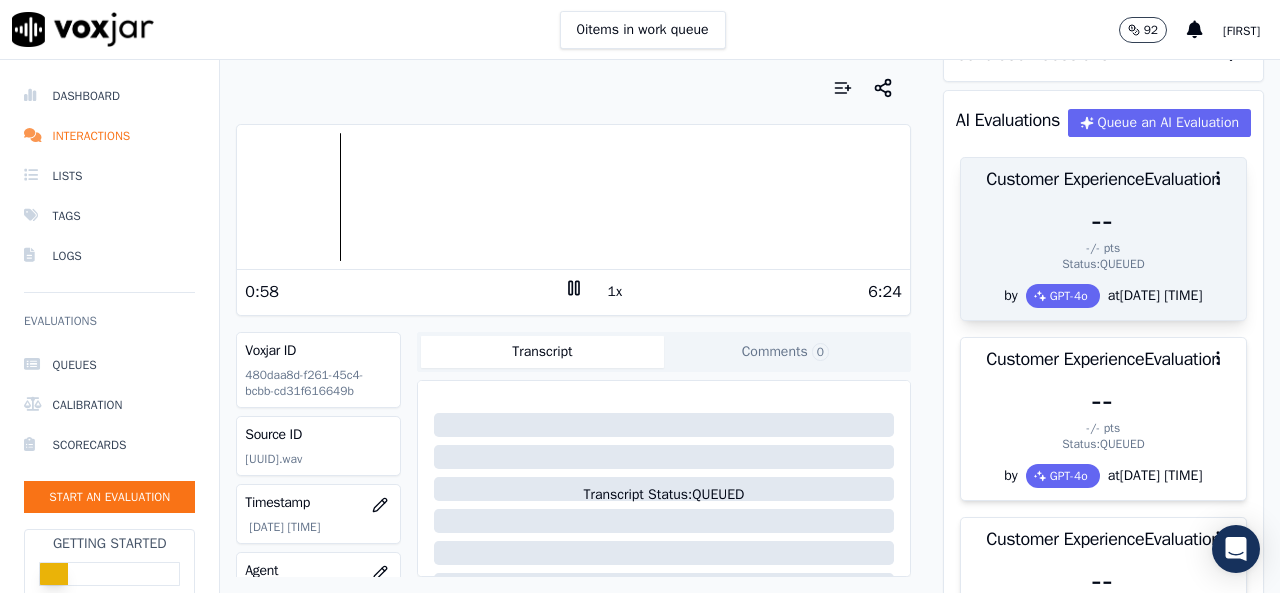click on "--" at bounding box center [1103, 220] 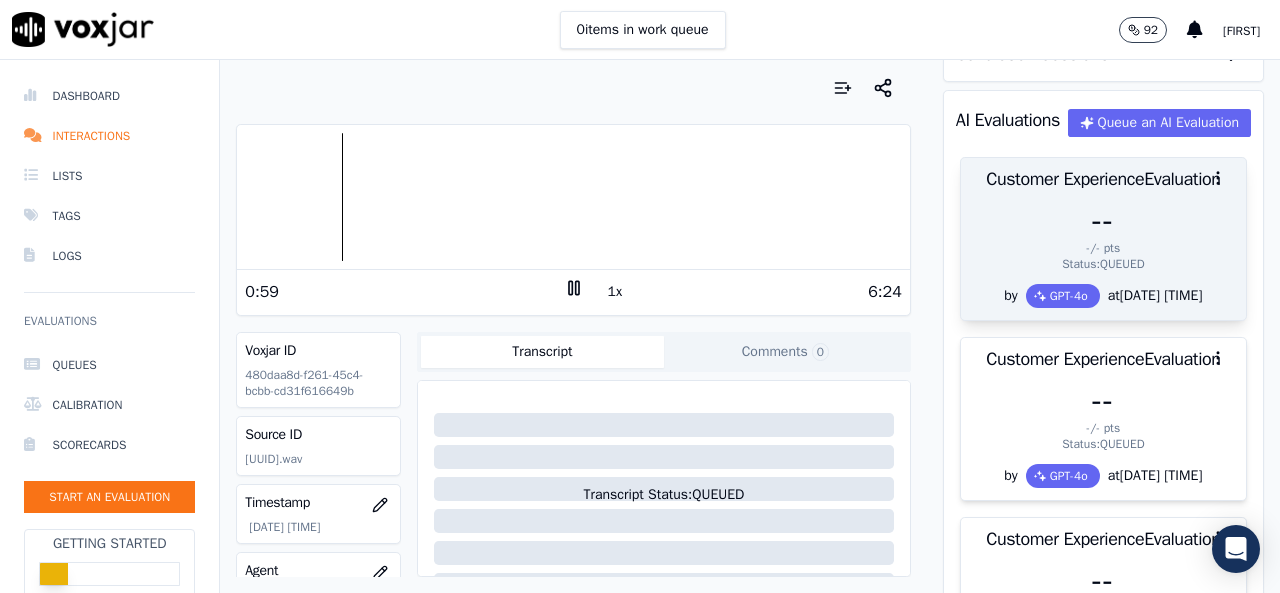 click on "Customer Experience  Evaluation" at bounding box center (1103, 179) 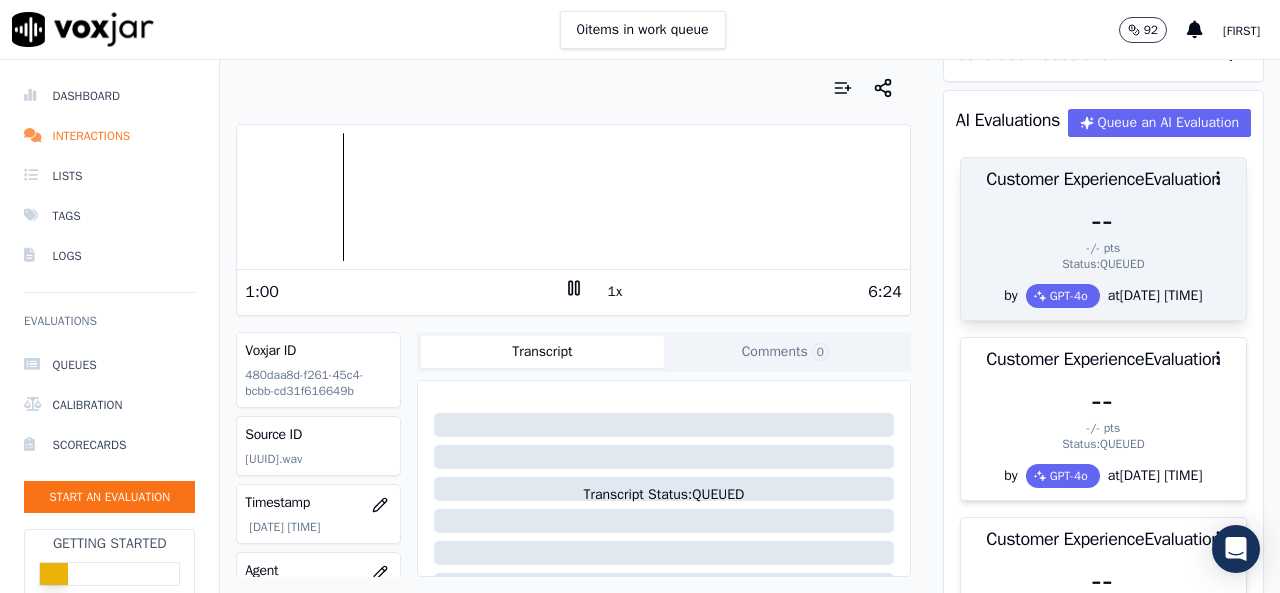 click on "--   -/- pts   Status:  QUEUED" at bounding box center (1103, 242) 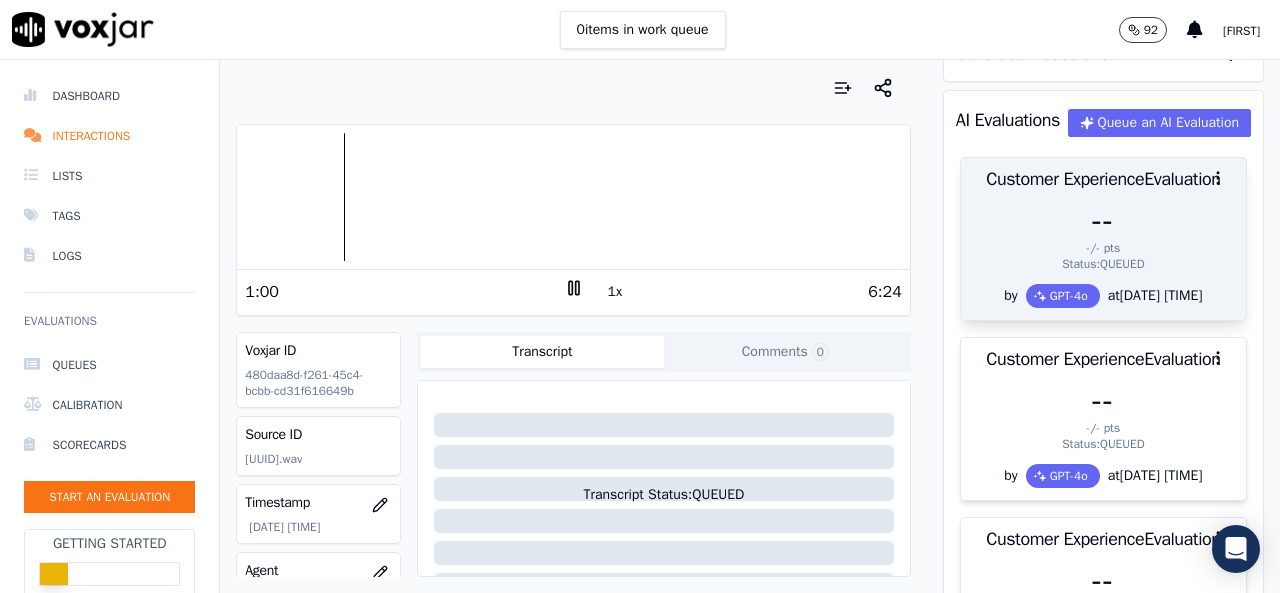 click on "at  07/12/2025 02:29 AM" at bounding box center [1151, 296] 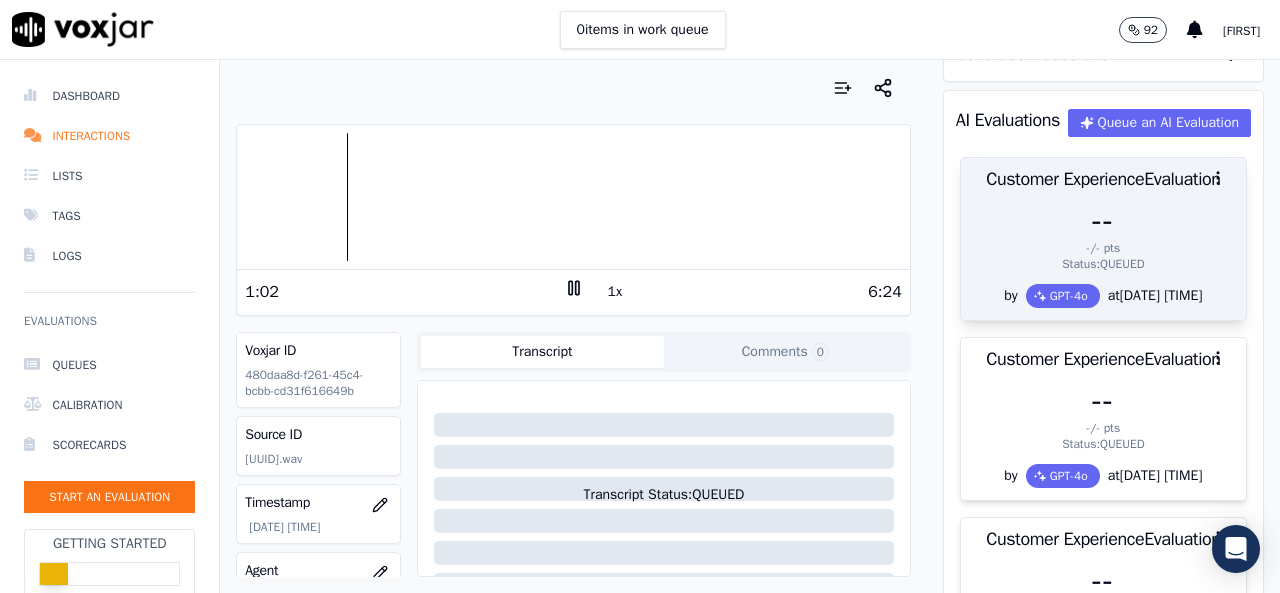 click at bounding box center [1103, 178] 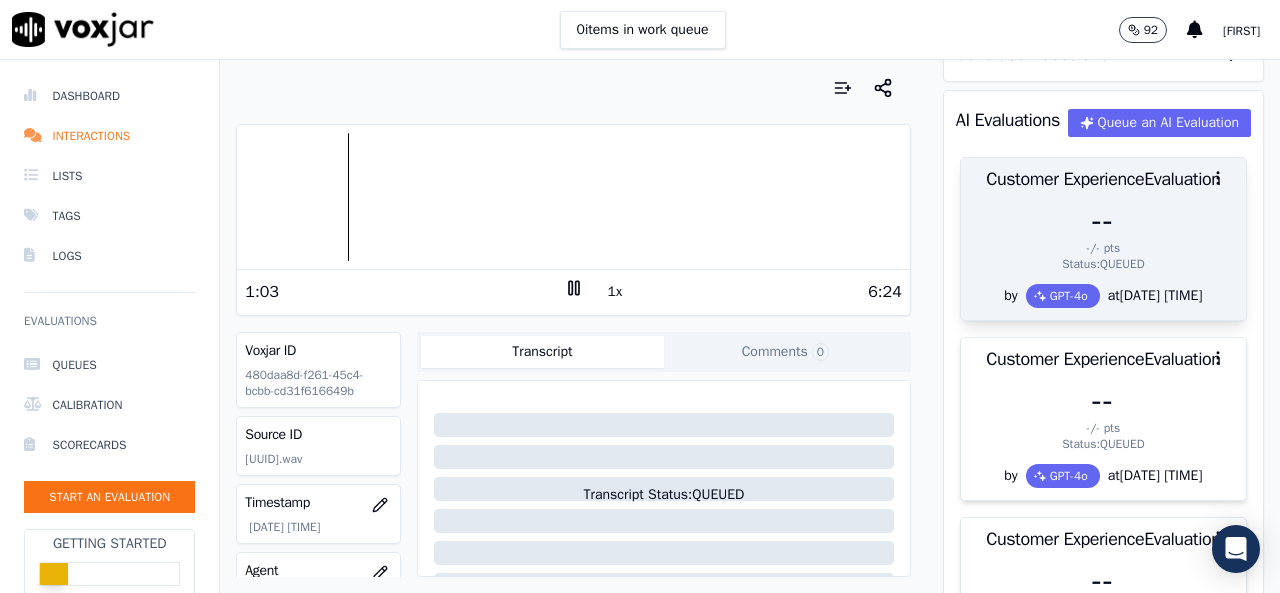 click on "by
GPT-4o   at  07/12/2025 02:29 AM" at bounding box center [1103, 302] 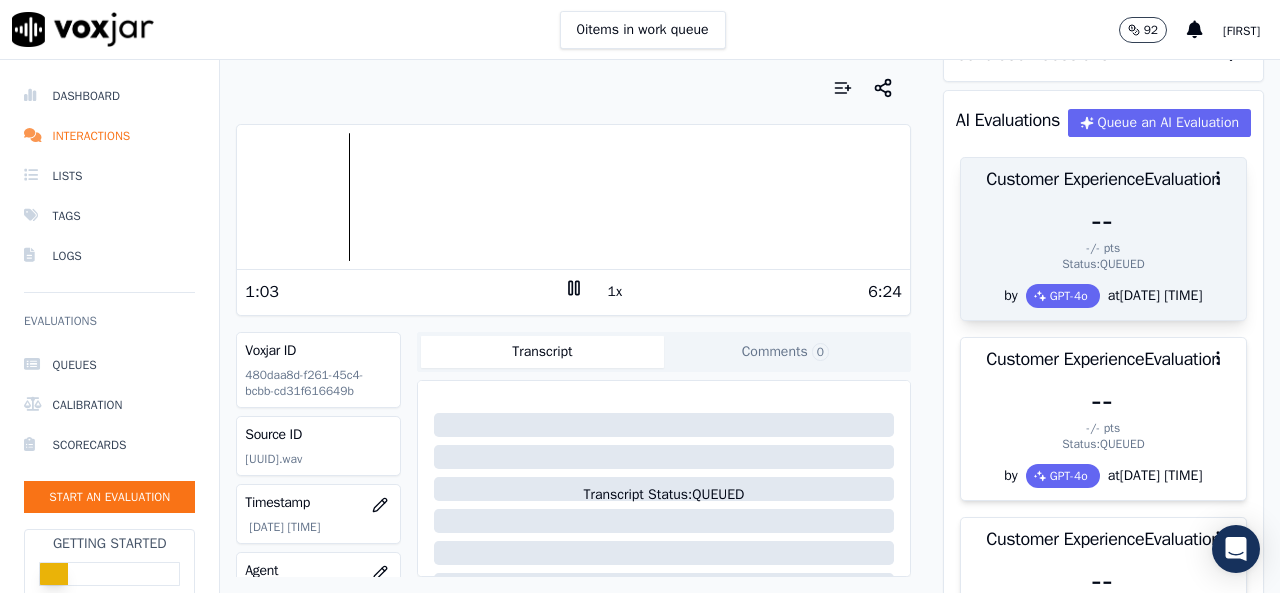 click on "GPT-4o" at bounding box center (1063, 296) 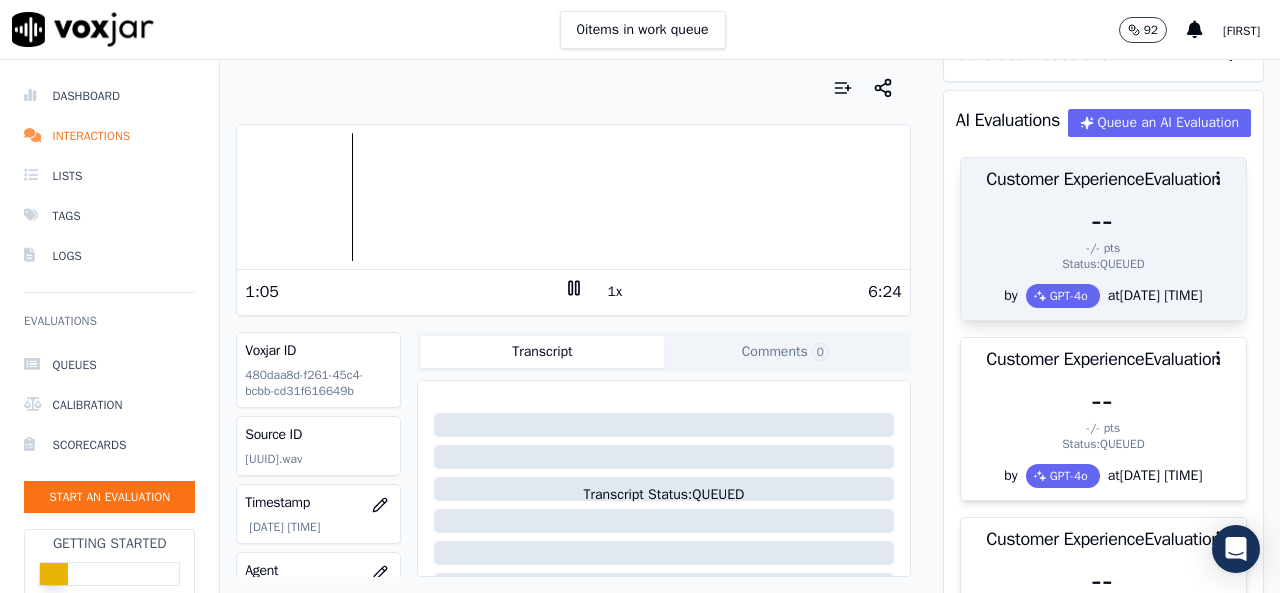 click on "--" at bounding box center [1103, 220] 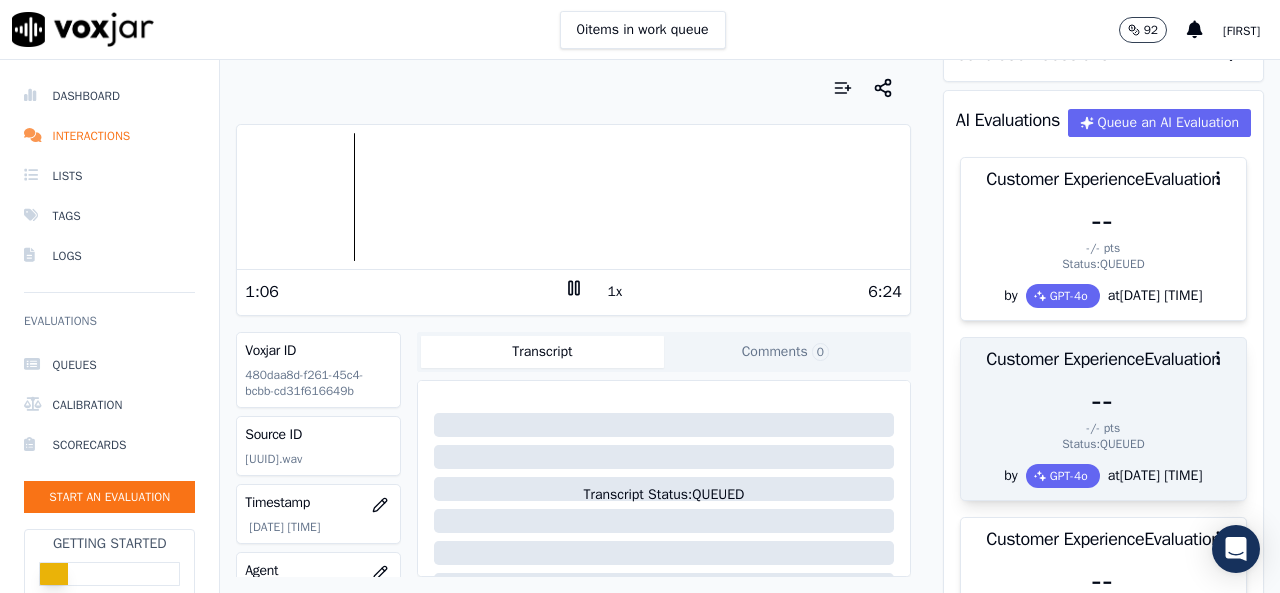 scroll, scrollTop: 300, scrollLeft: 0, axis: vertical 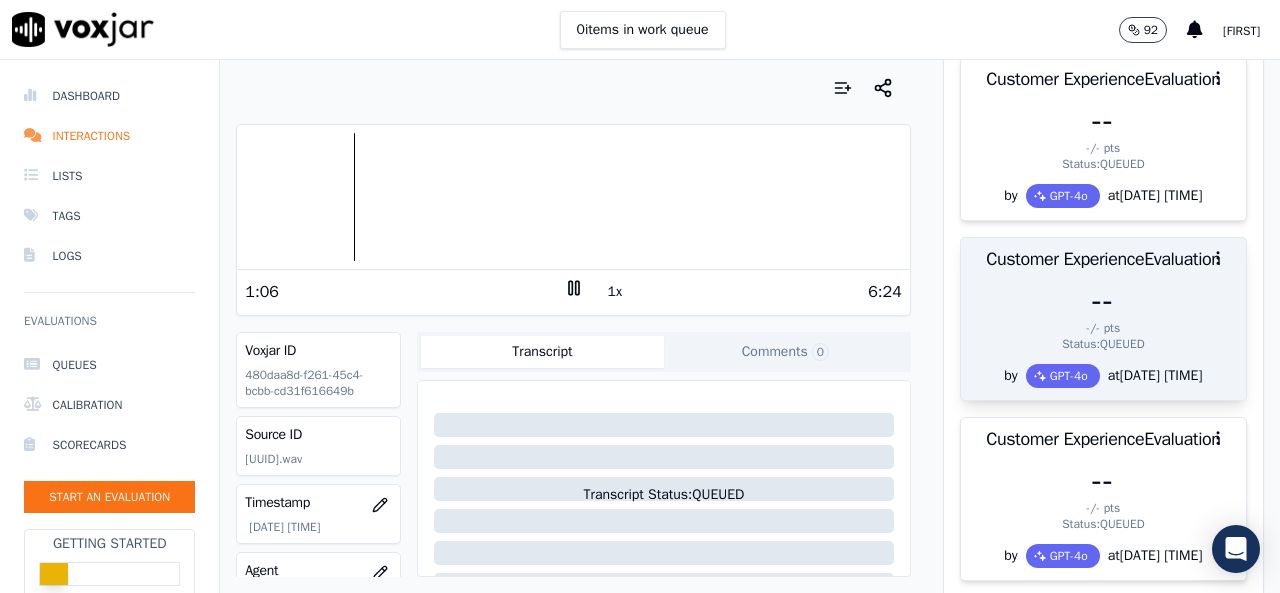 click on "--" at bounding box center (1103, 300) 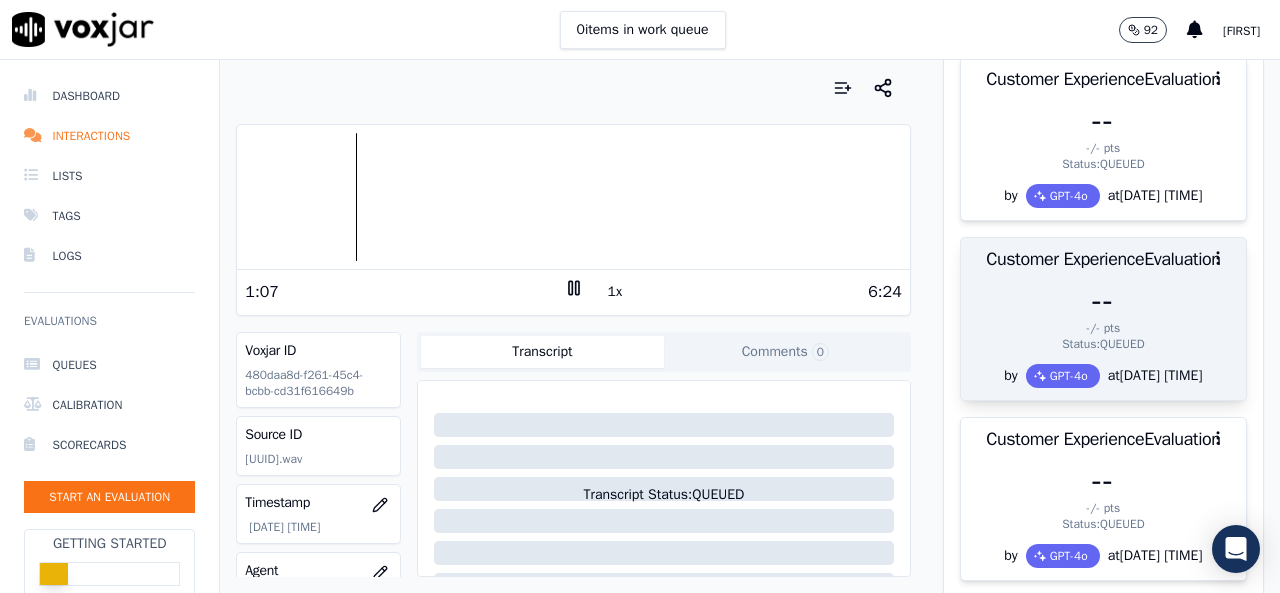 click on "GPT-4o" at bounding box center [1063, 376] 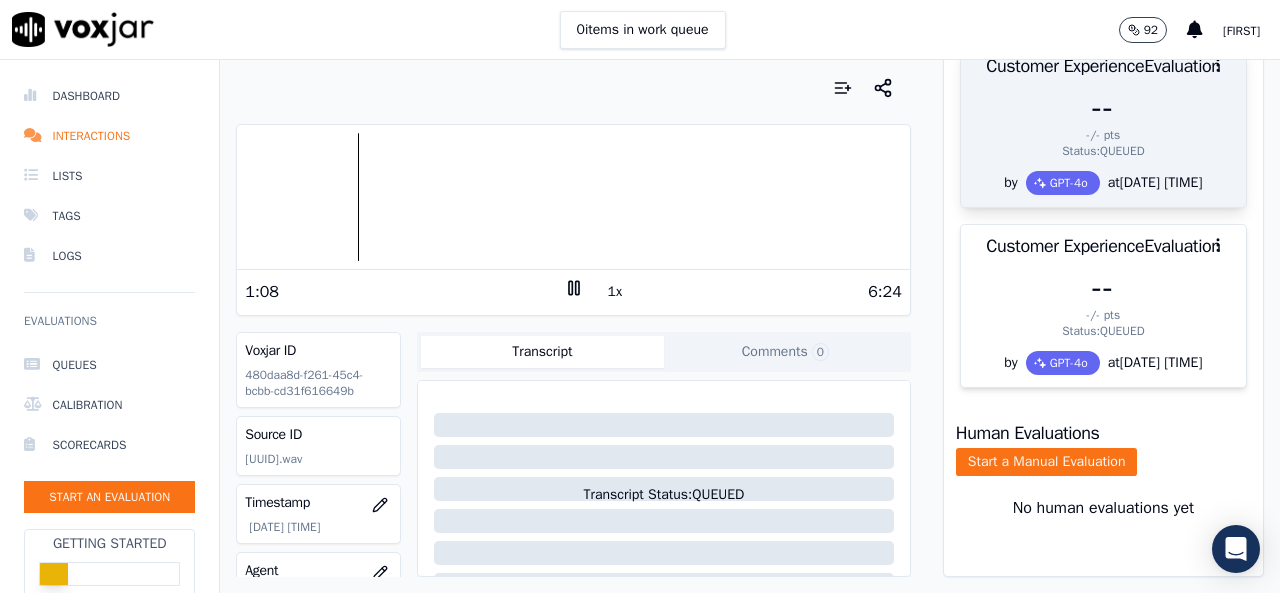 scroll, scrollTop: 658, scrollLeft: 0, axis: vertical 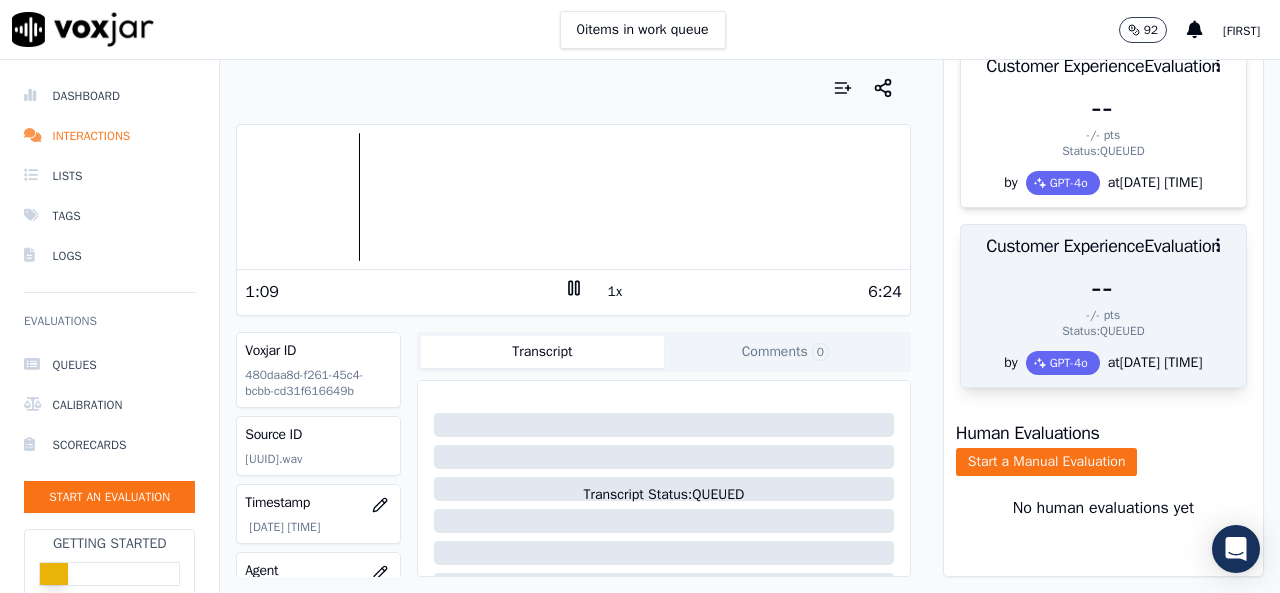 click on "Status:  QUEUED" at bounding box center (1103, 331) 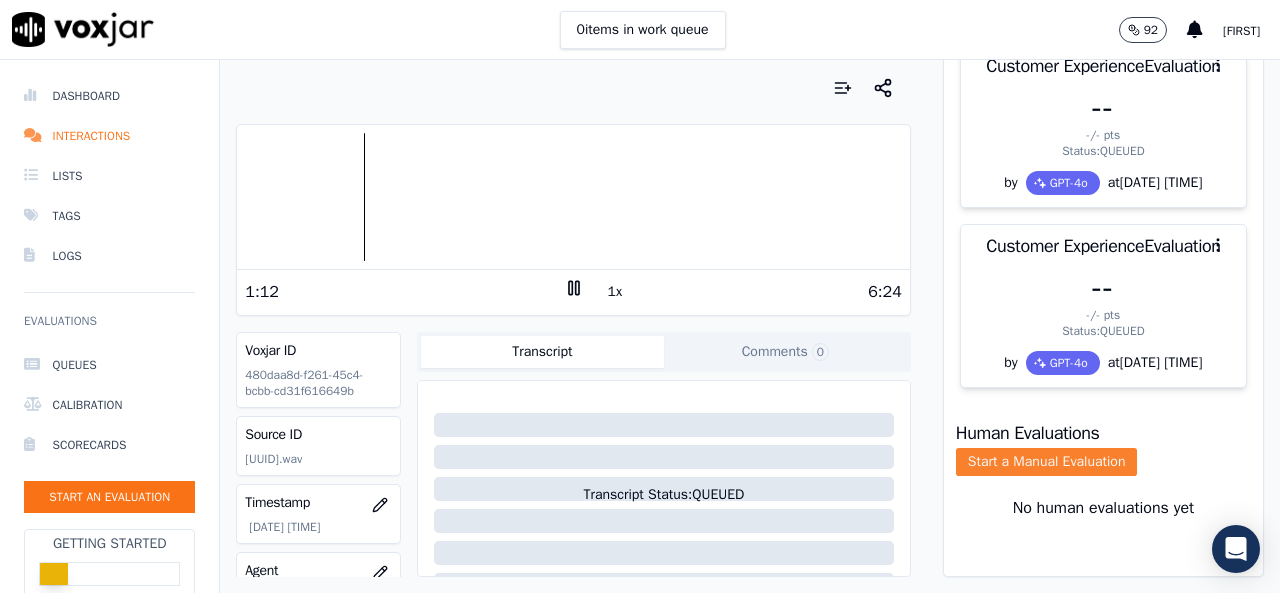 click on "Start a Manual Evaluation" 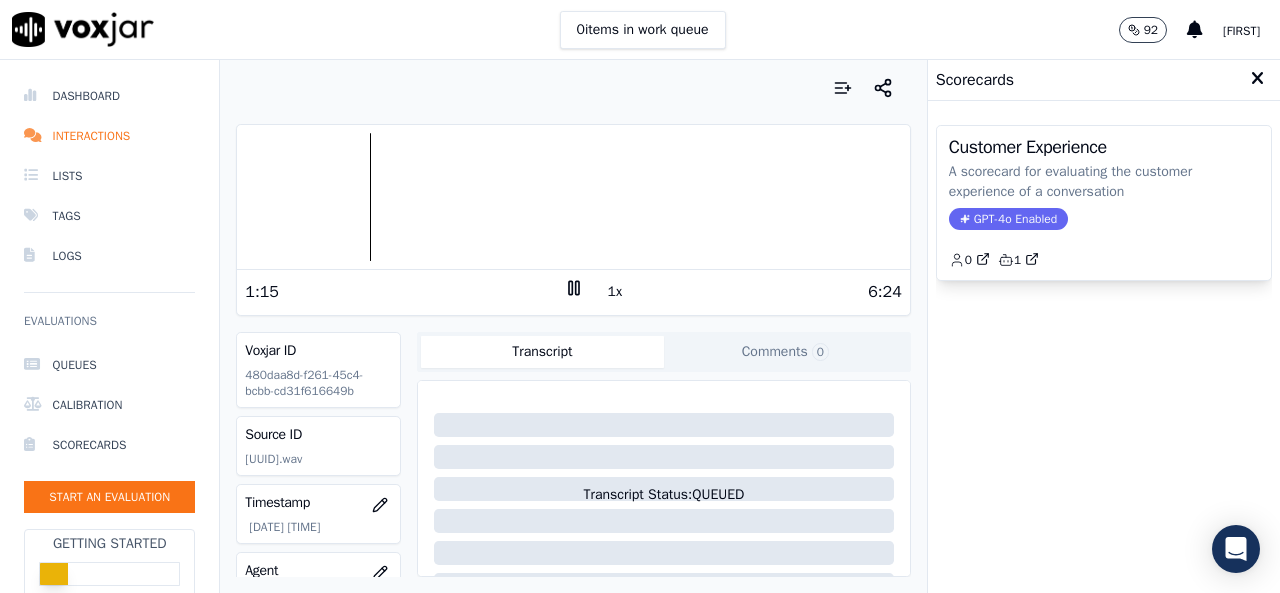 click at bounding box center (1257, 79) 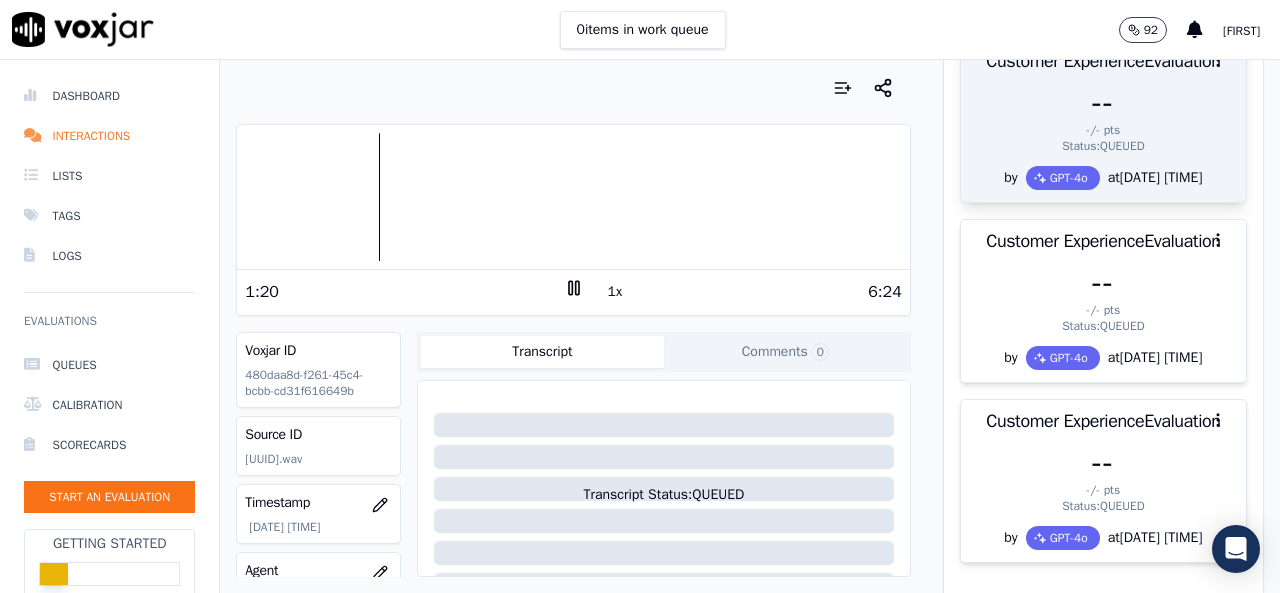 scroll, scrollTop: 0, scrollLeft: 0, axis: both 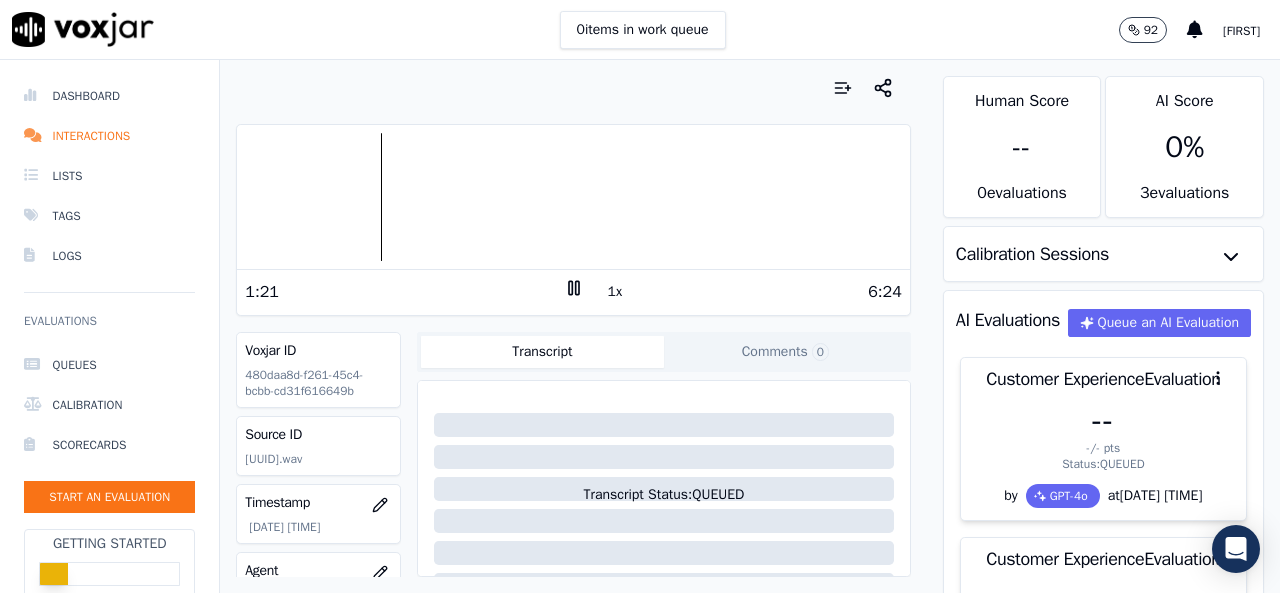 click on "Calibration Sessions" at bounding box center (1103, 254) 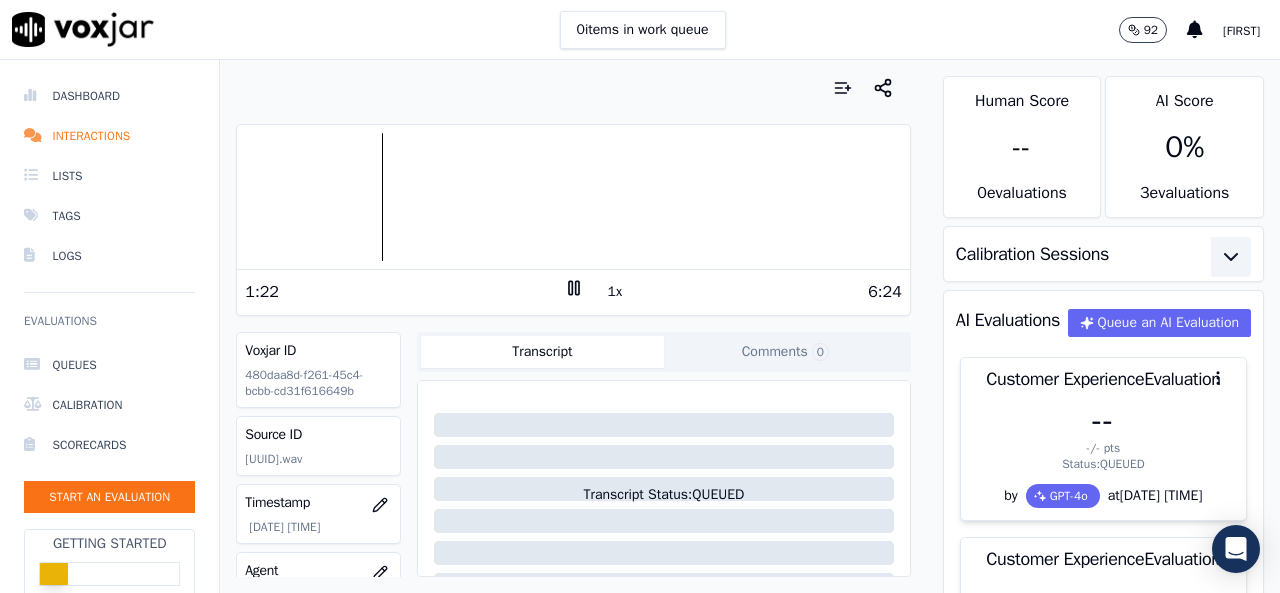 click 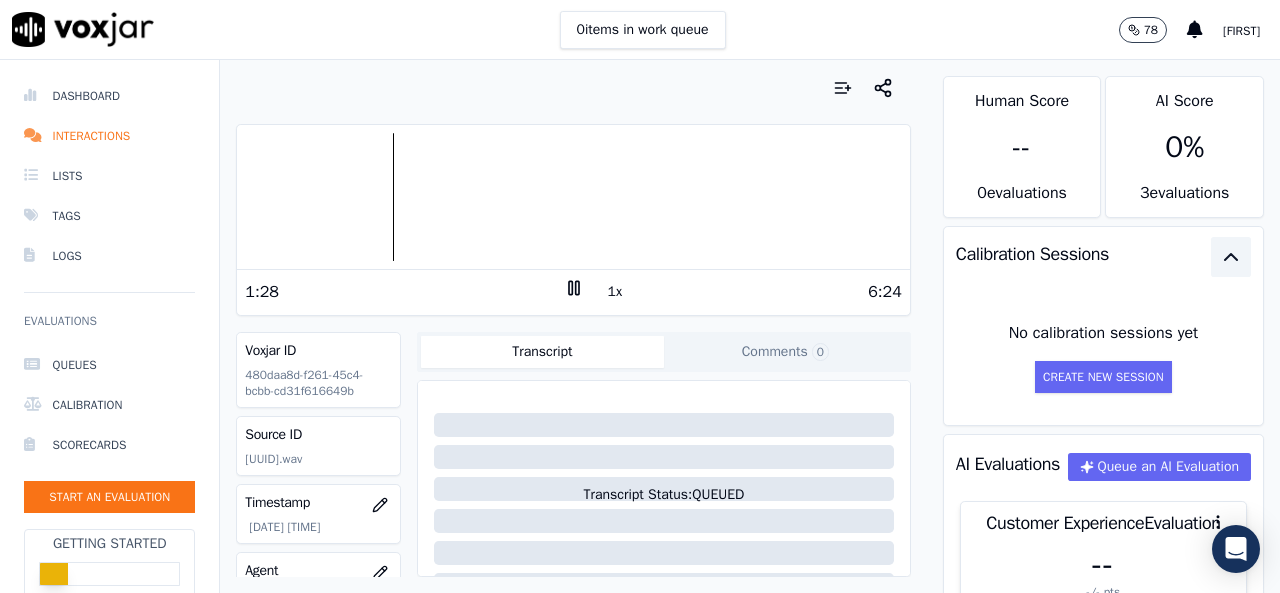 click 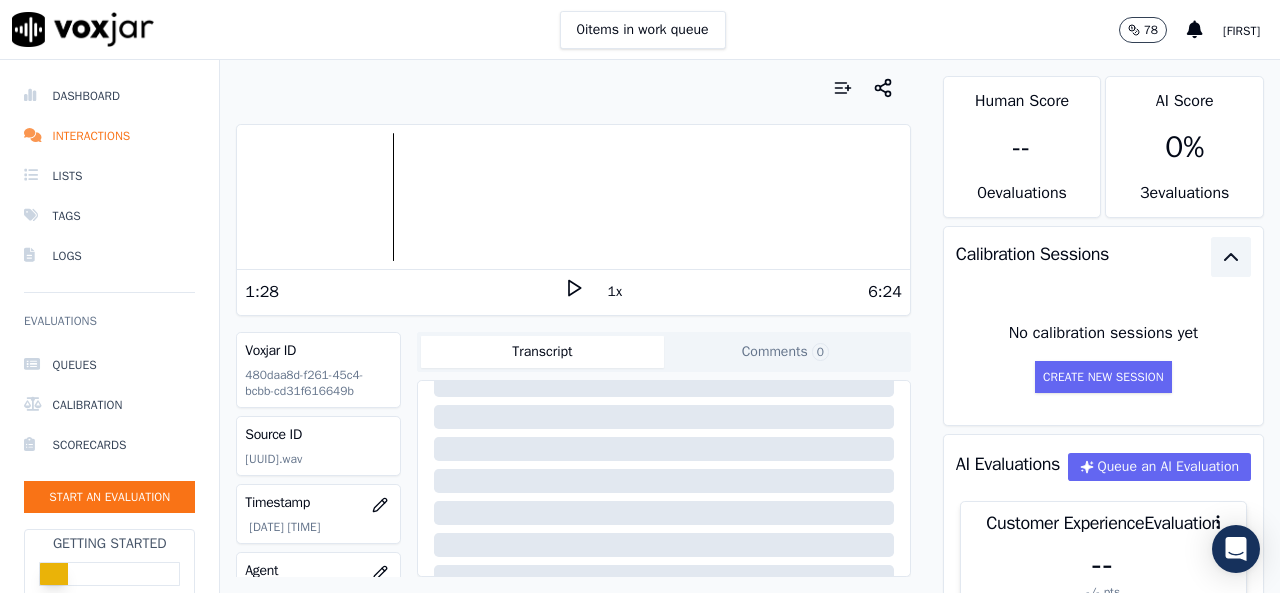scroll, scrollTop: 300, scrollLeft: 0, axis: vertical 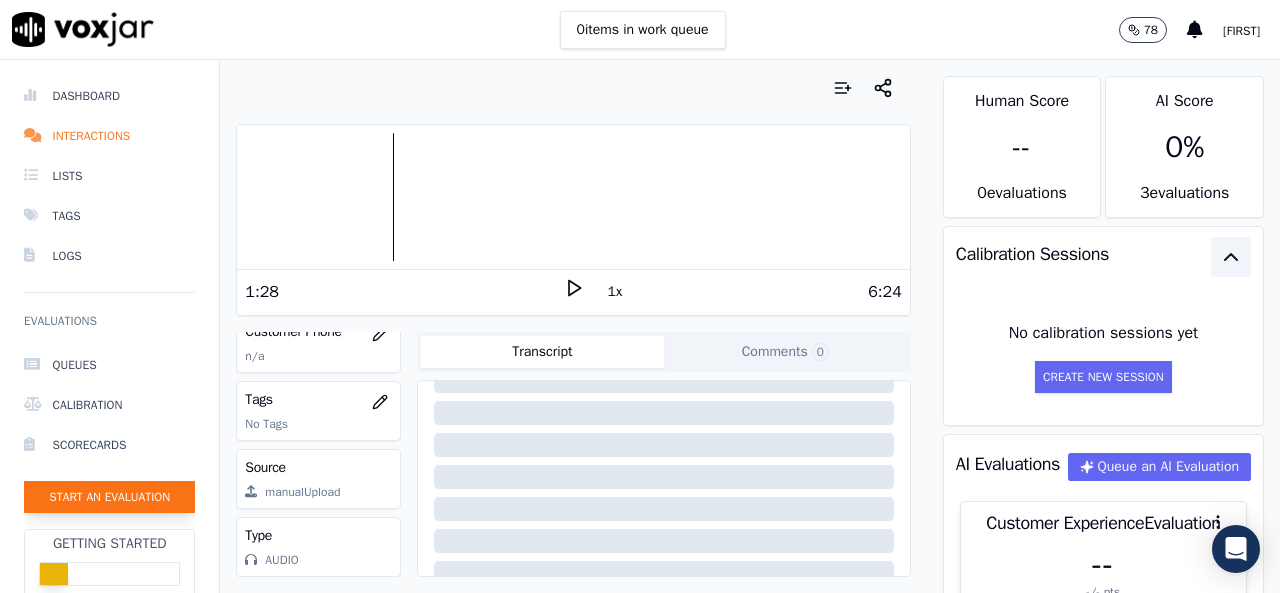 click on "Start an Evaluation" 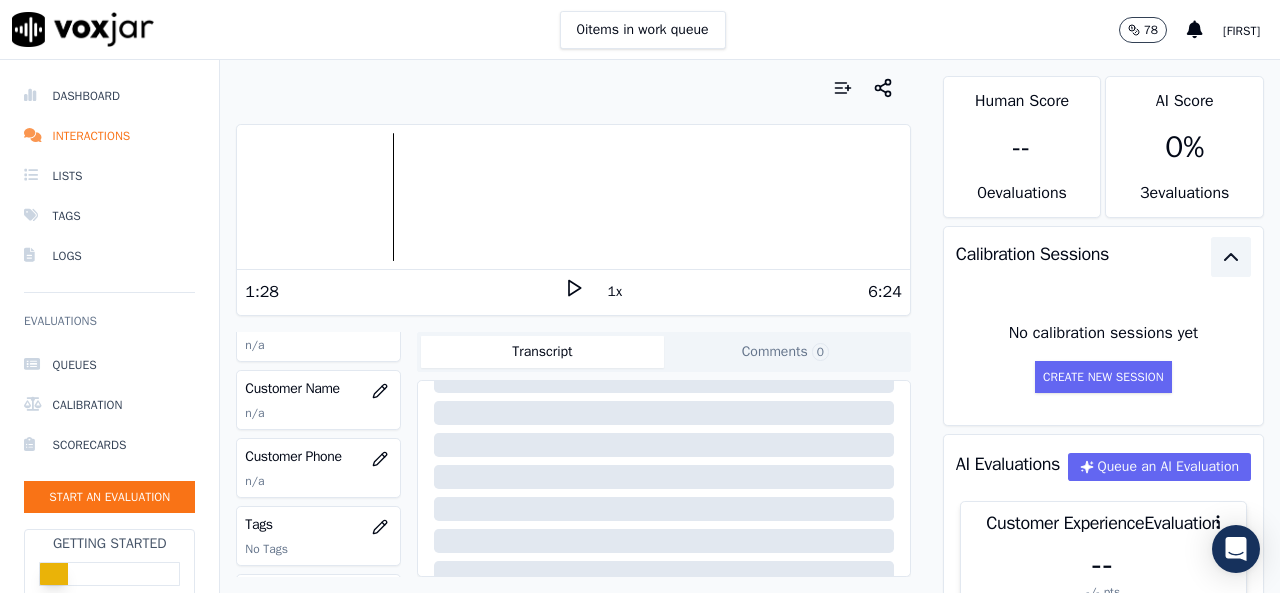 scroll, scrollTop: 0, scrollLeft: 0, axis: both 